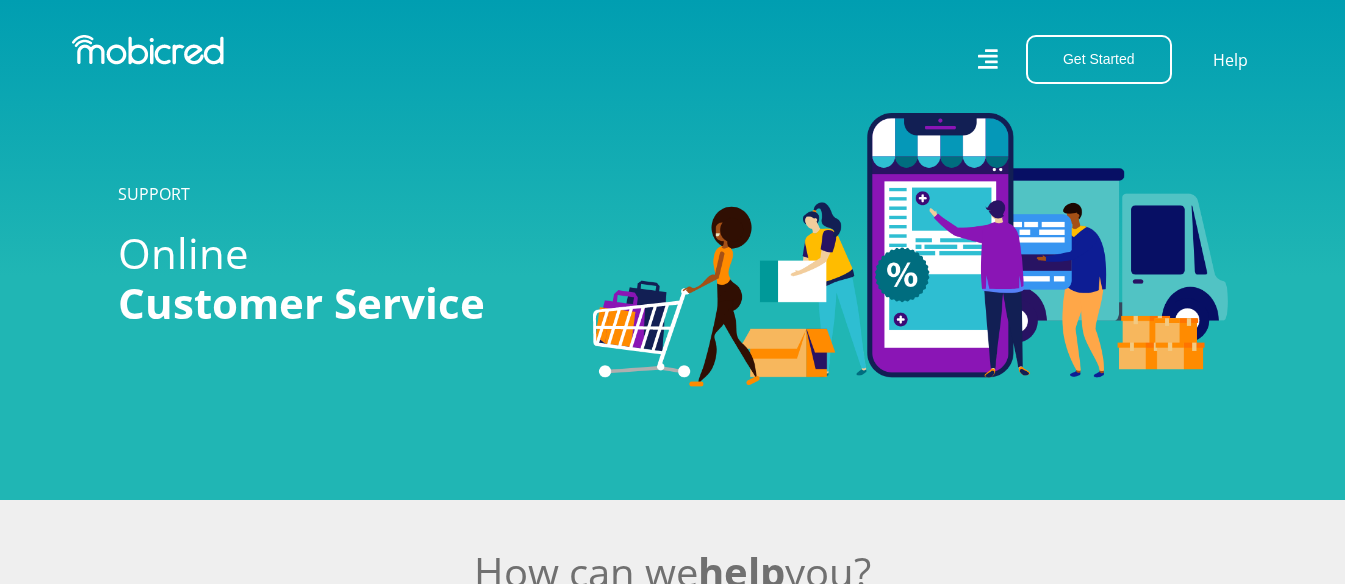 scroll, scrollTop: 0, scrollLeft: 0, axis: both 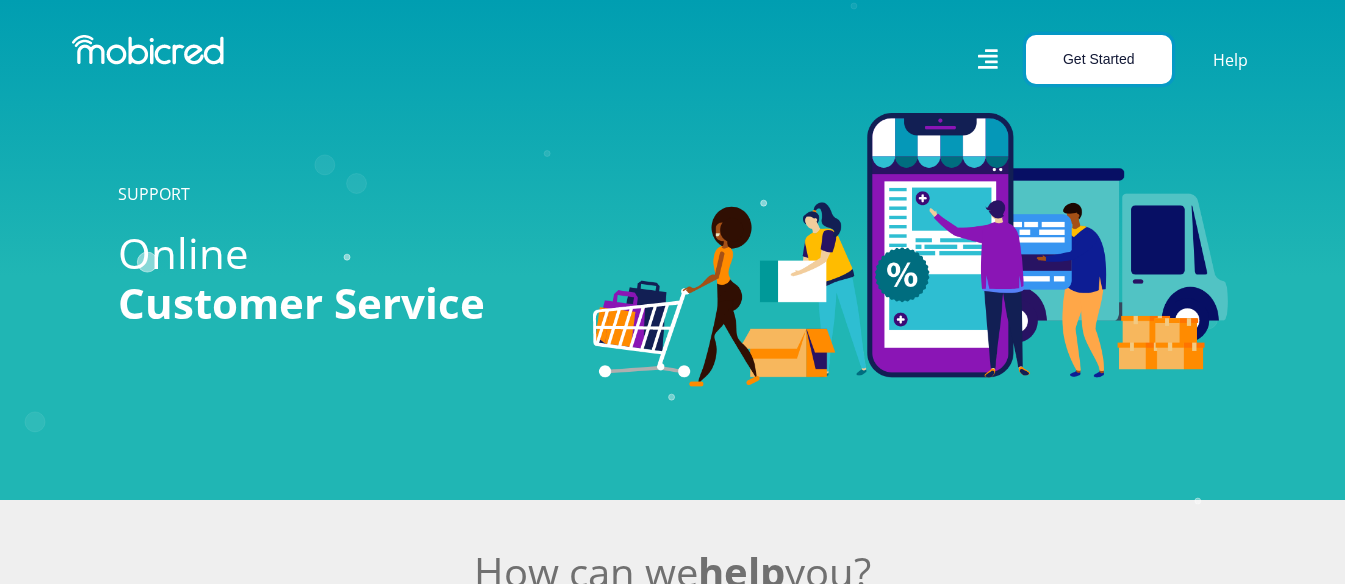 click on "Get Started" at bounding box center (1099, 59) 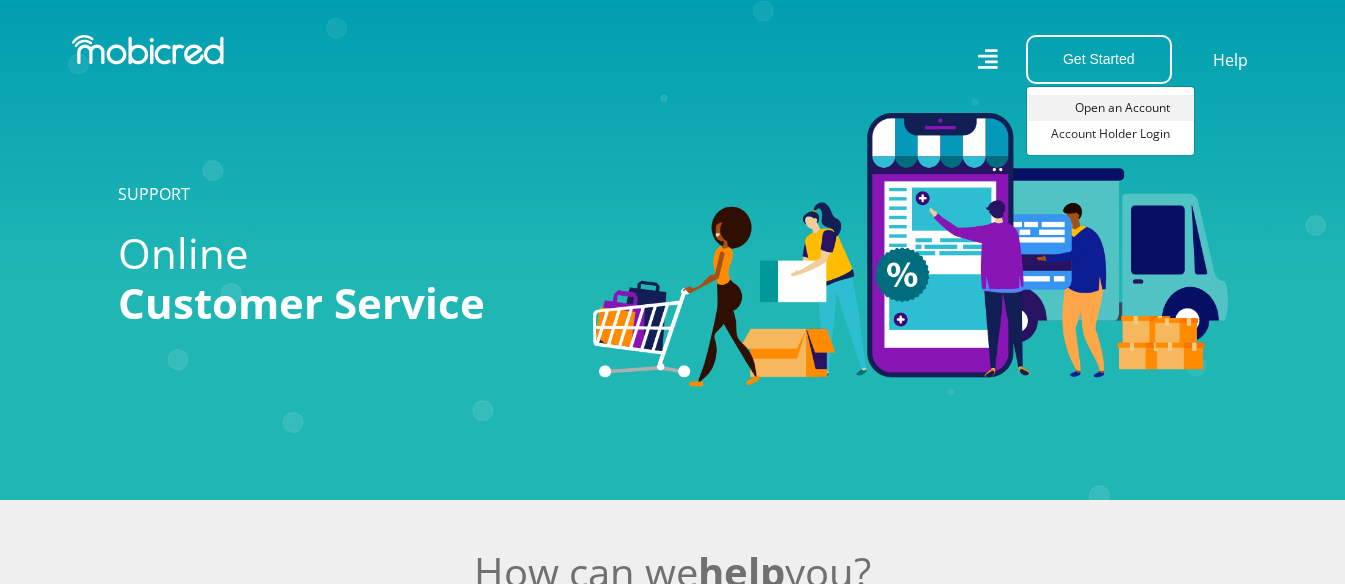 click on "Open an Account" at bounding box center [1110, 108] 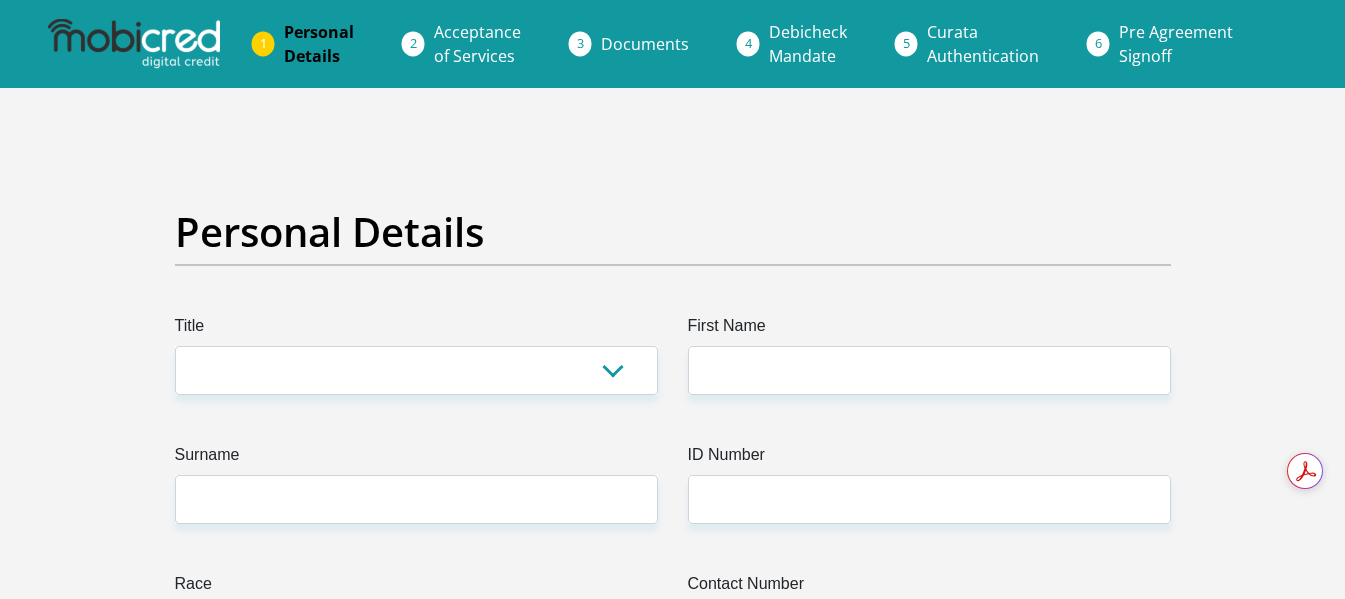 scroll, scrollTop: 0, scrollLeft: 0, axis: both 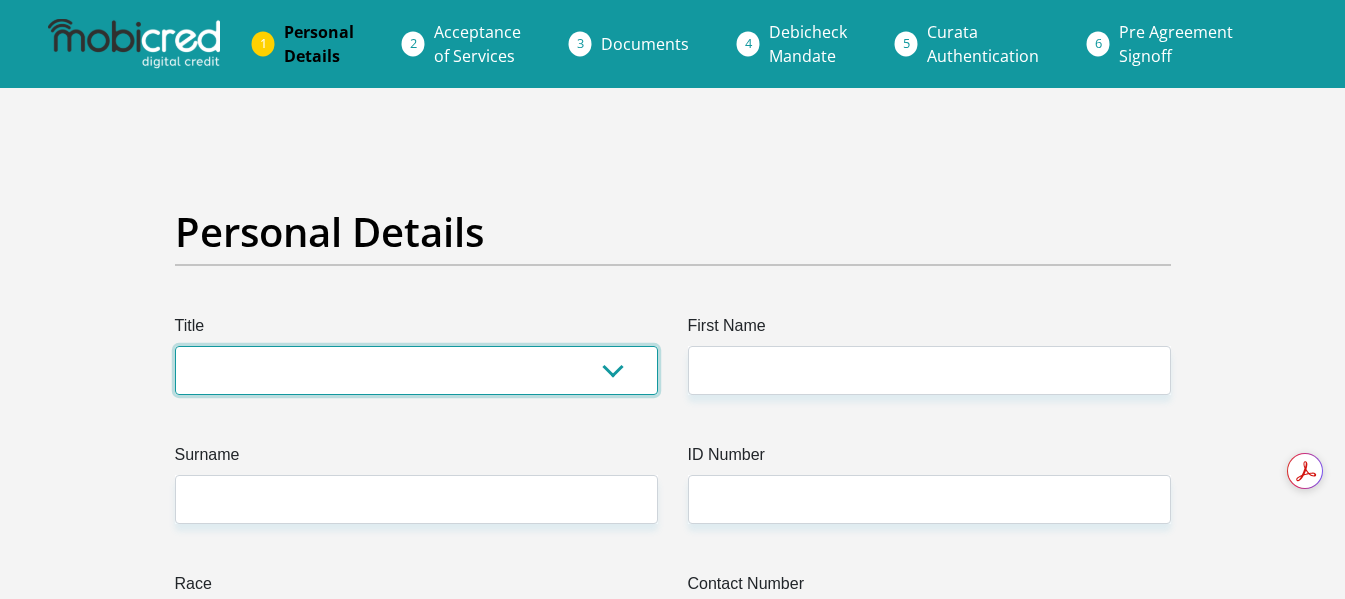 click on "Mr
Ms
Mrs
Dr
Other" at bounding box center (416, 370) 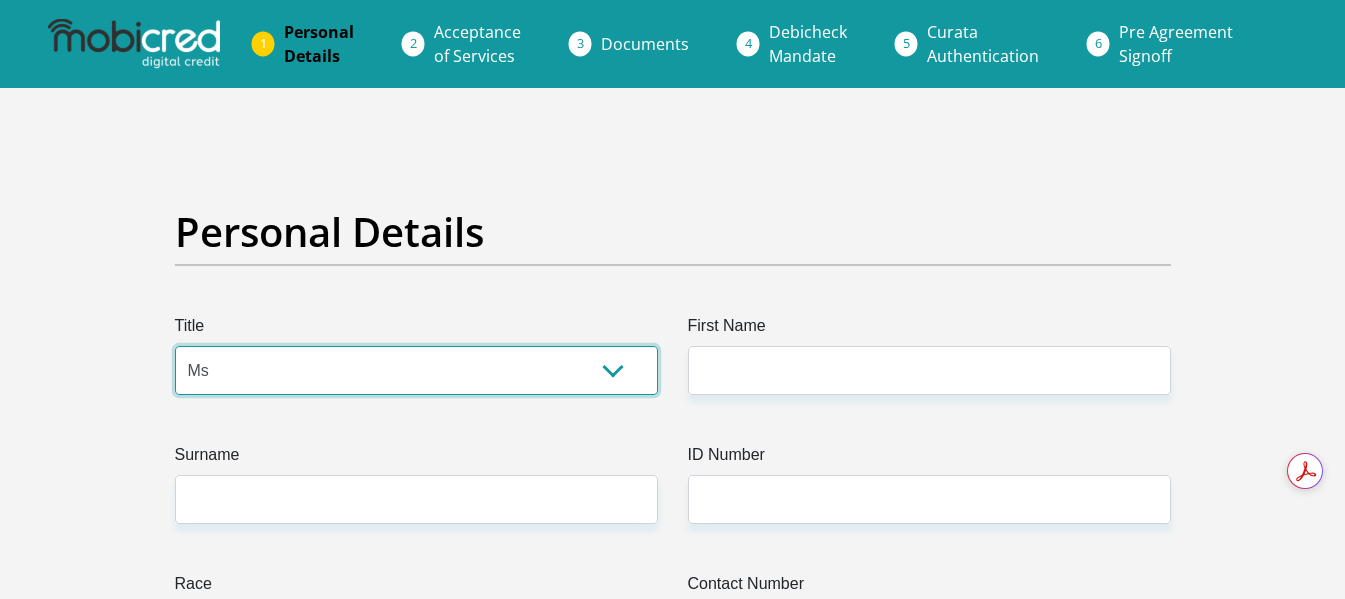 click on "Mr
Ms
Mrs
Dr
Other" at bounding box center [416, 370] 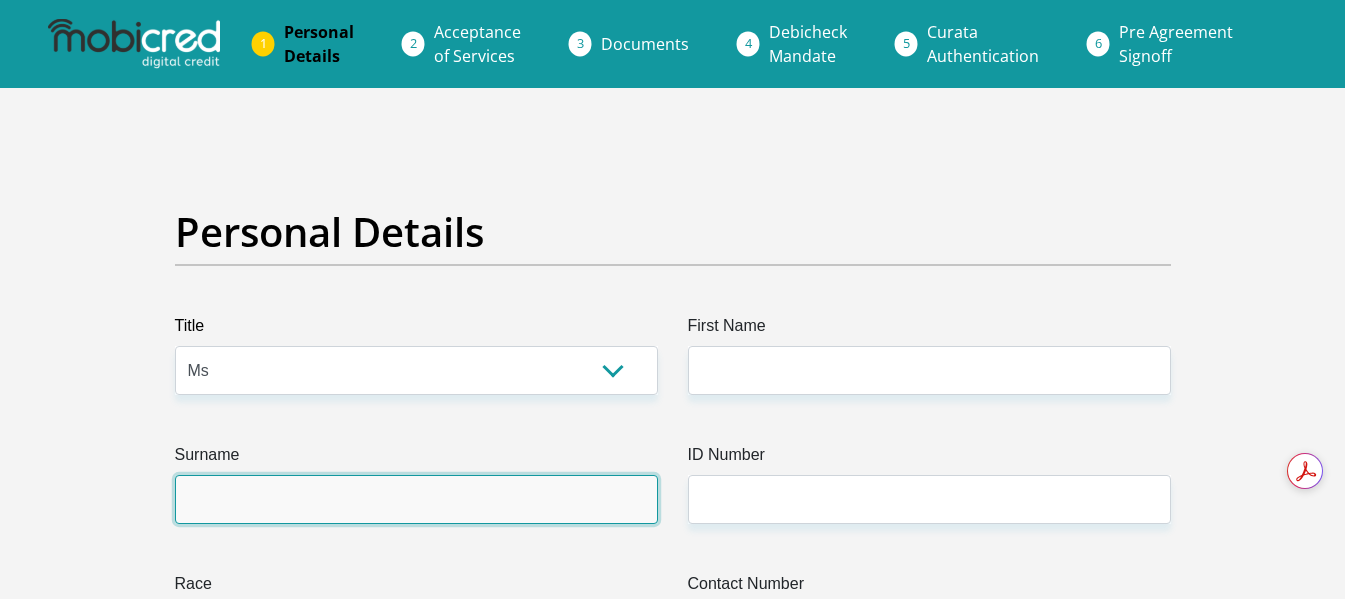 click on "Surname" at bounding box center (416, 499) 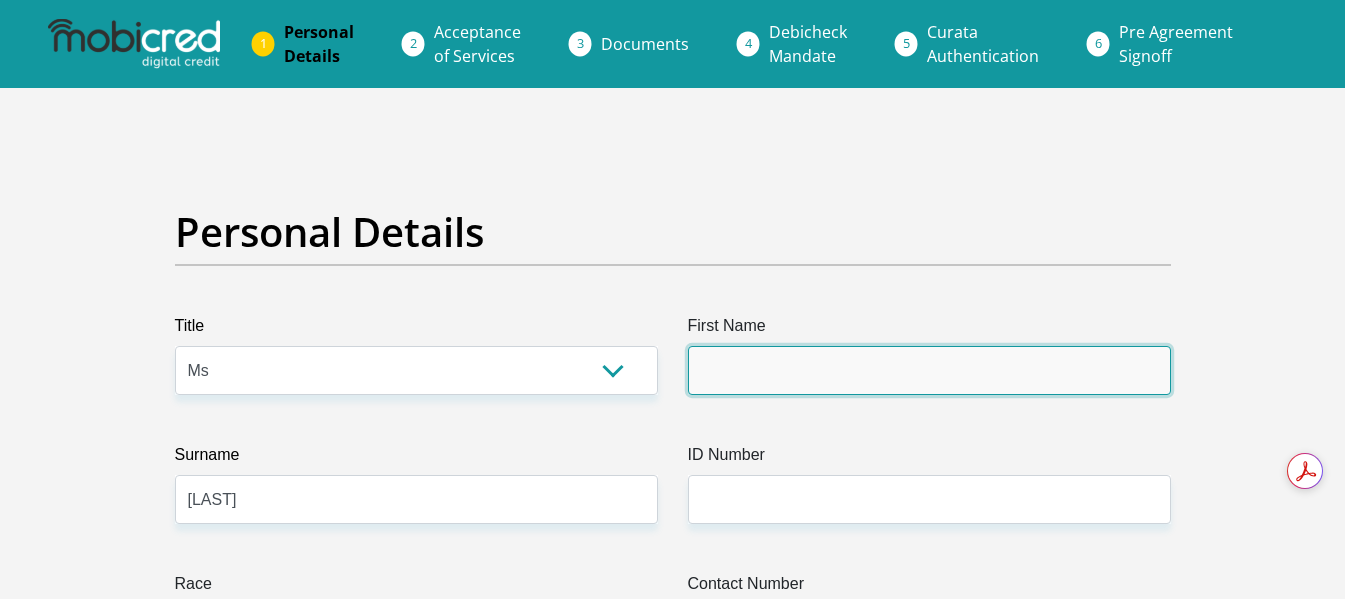 click on "First Name" at bounding box center [929, 370] 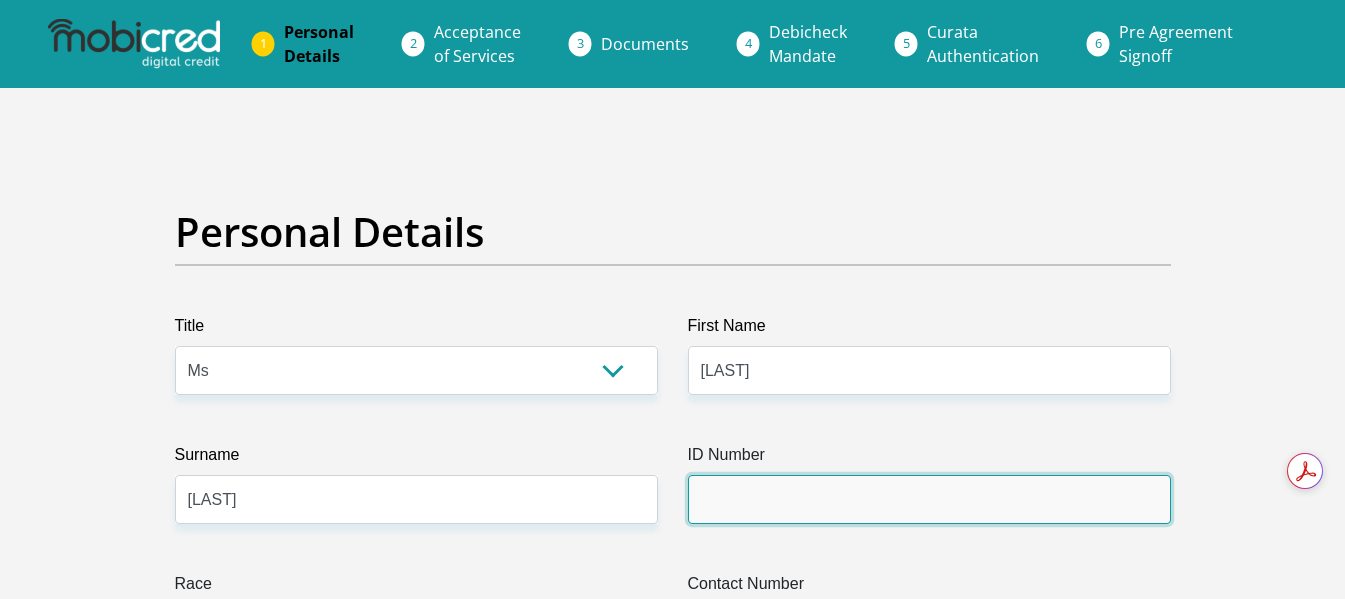 click on "ID Number" at bounding box center (929, 499) 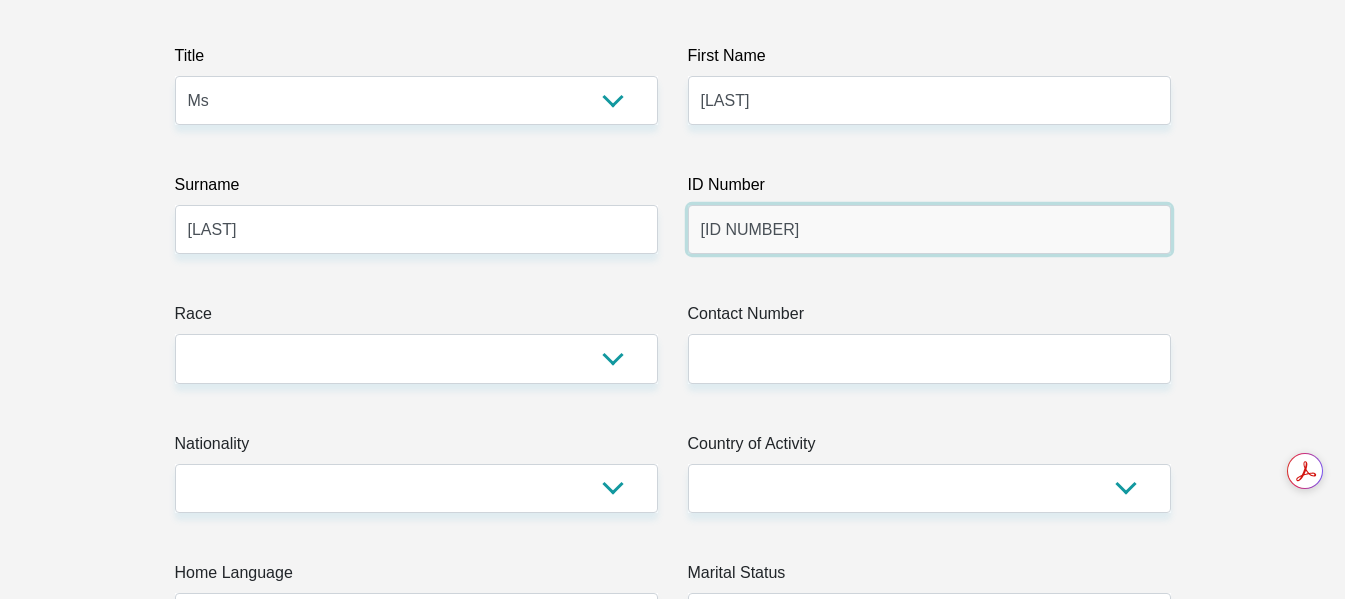 scroll, scrollTop: 300, scrollLeft: 0, axis: vertical 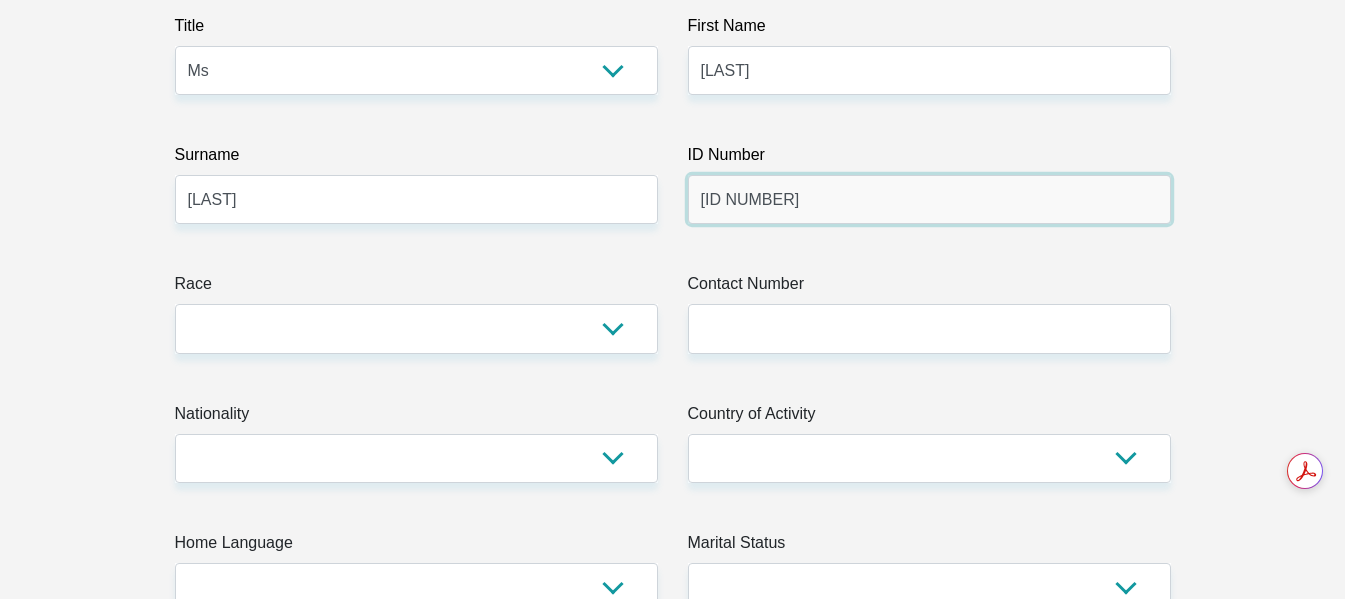 type on "[ID NUMBER]" 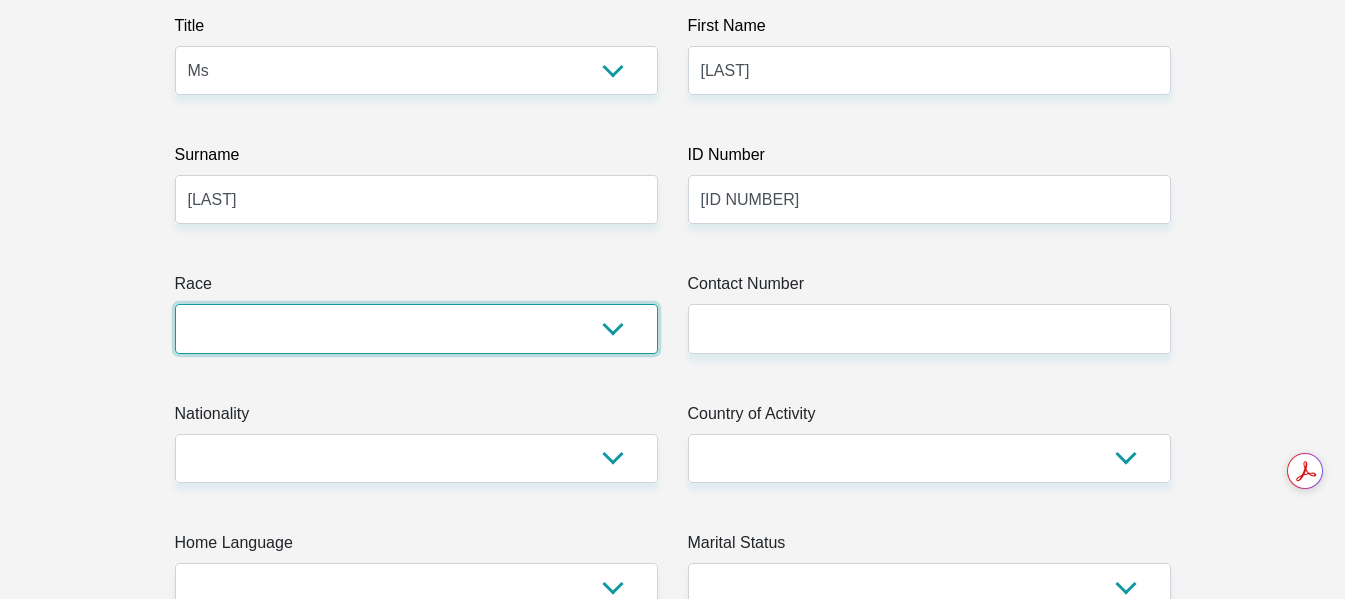 click on "Black
Coloured
Indian
White
Other" at bounding box center (416, 328) 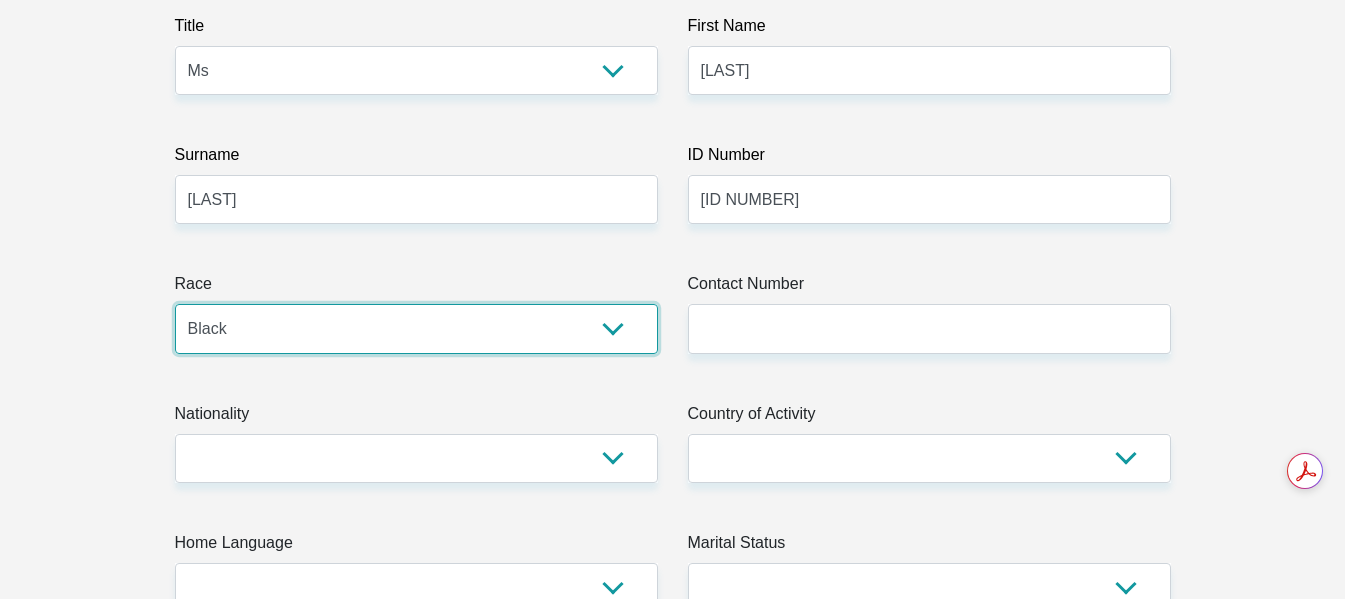 click on "Black
Coloured
Indian
White
Other" at bounding box center (416, 328) 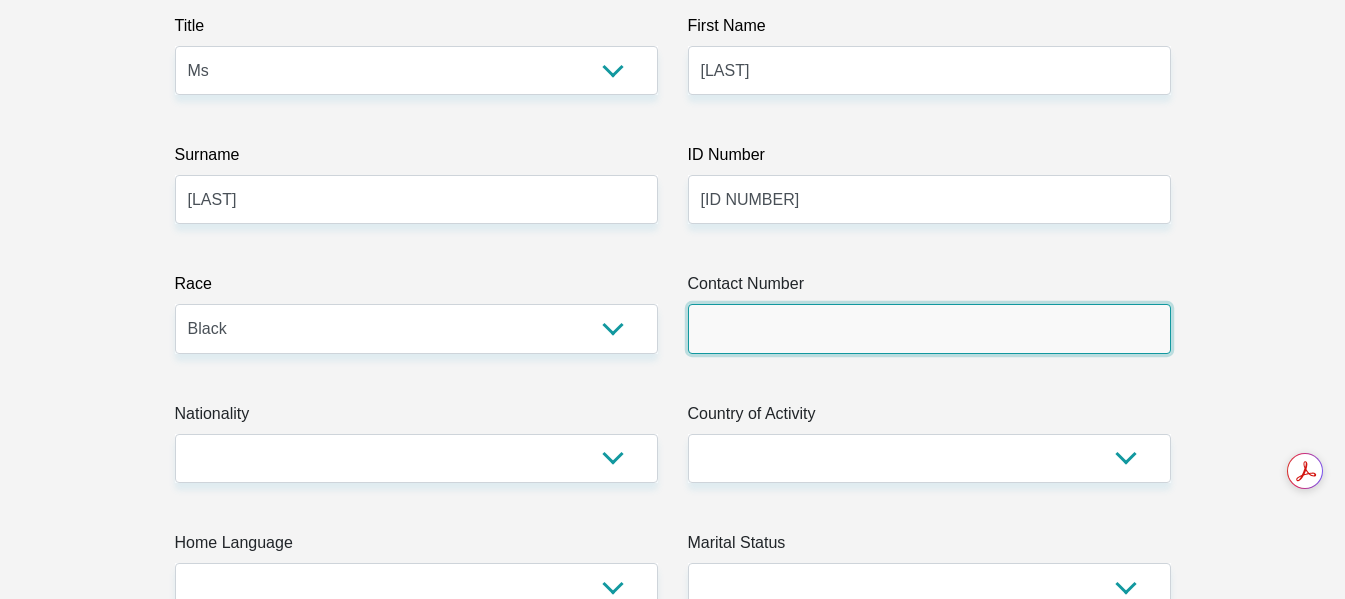 drag, startPoint x: 799, startPoint y: 337, endPoint x: 800, endPoint y: 351, distance: 14.035668 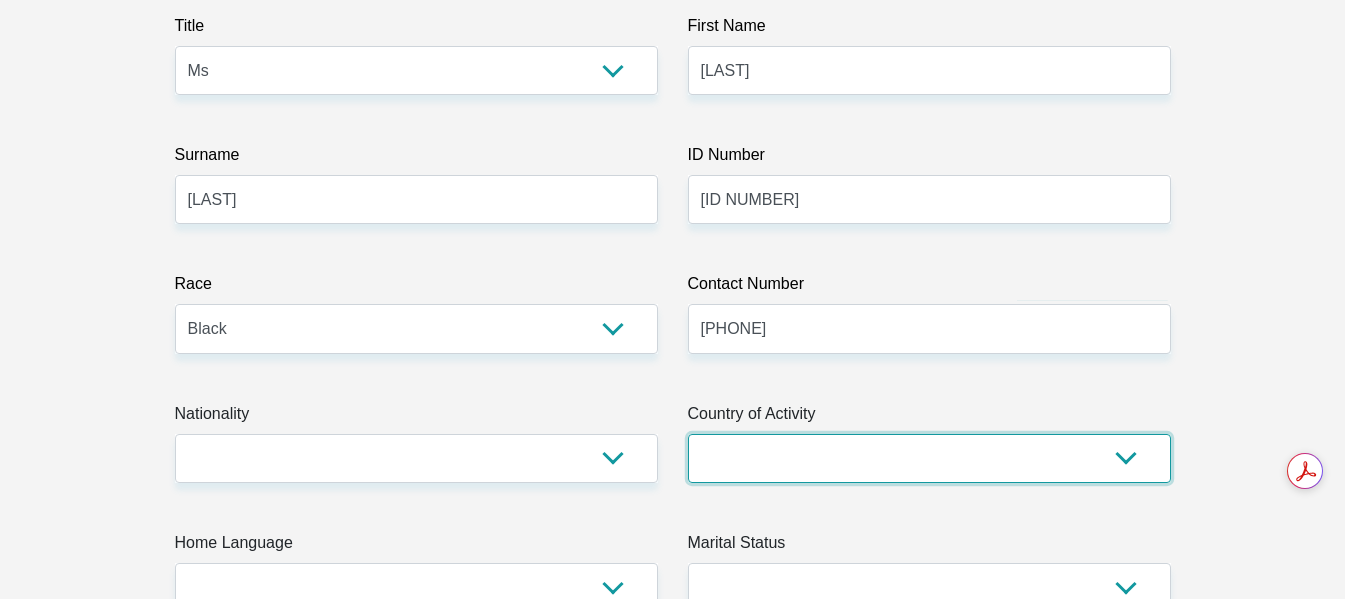 click on "South Africa
Afghanistan
Aland Islands
Albania
Algeria
America Samoa
American Virgin Islands
Andorra
Angola
Anguilla
Antarctica
Antigua and Barbuda
Argentina
Armenia
Aruba
Ascension Island
Australia
Austria
Azerbaijan
Chad" at bounding box center [929, 458] 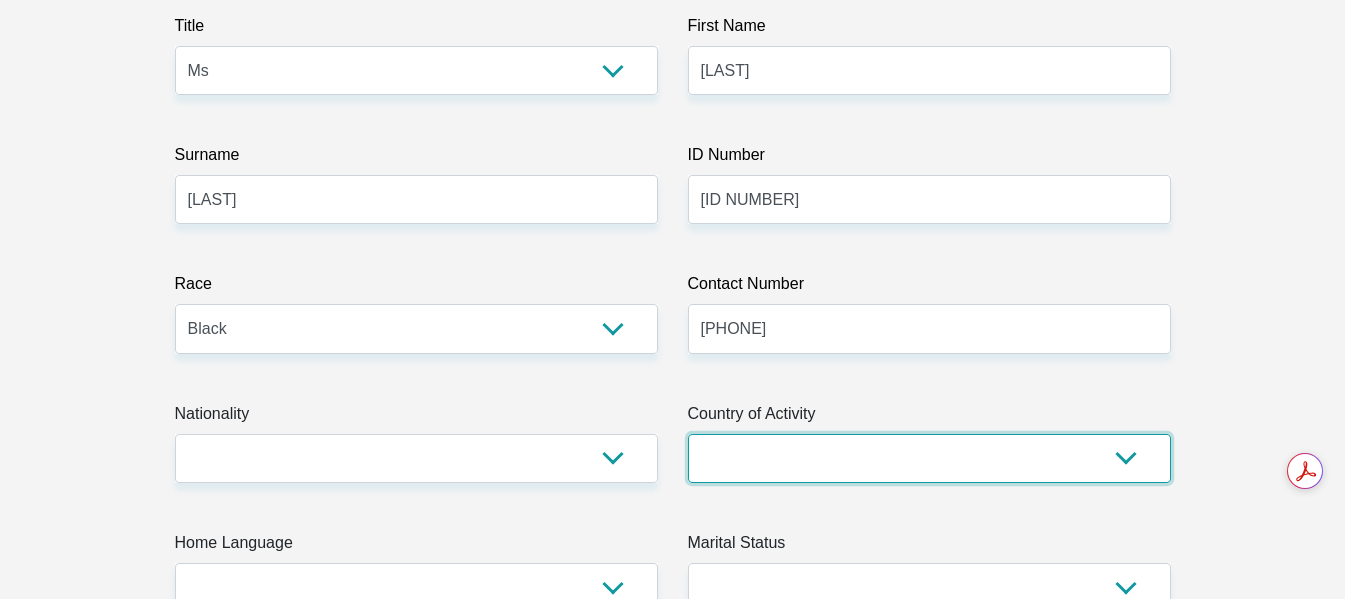 select on "ZAF" 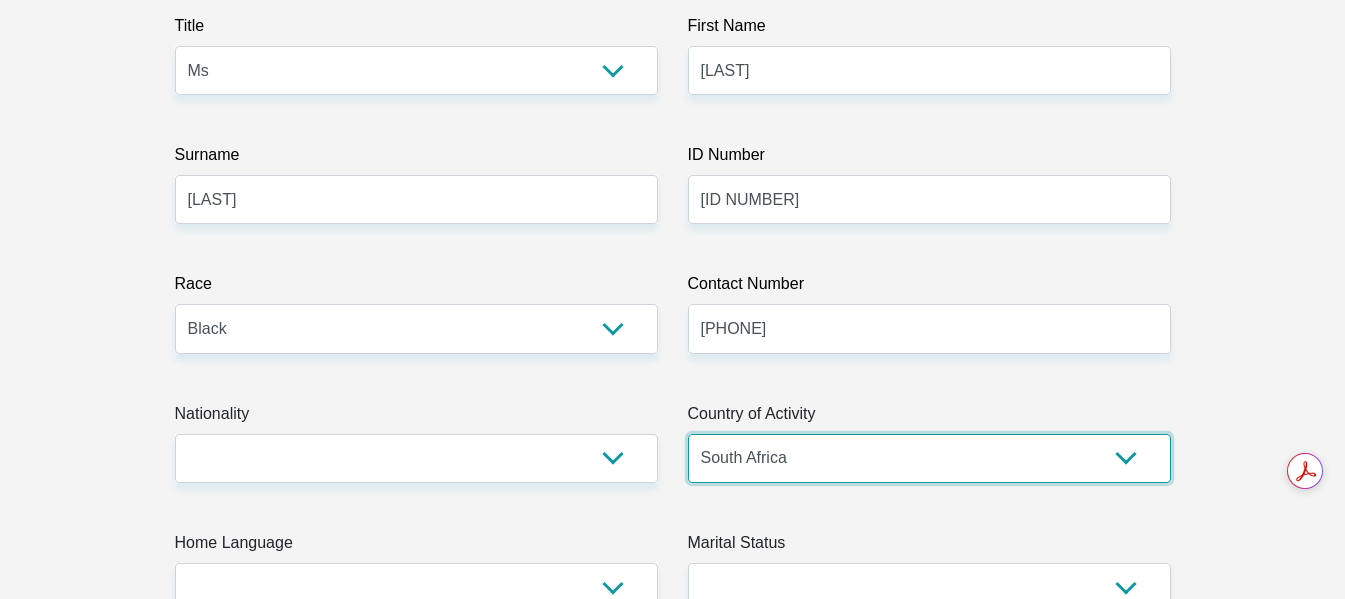 click on "South Africa
Afghanistan
Aland Islands
Albania
Algeria
America Samoa
American Virgin Islands
Andorra
Angola
Anguilla
Antarctica
Antigua and Barbuda
Argentina
Armenia
Aruba
Ascension Island
Australia
Austria
Azerbaijan
Chad" at bounding box center [929, 458] 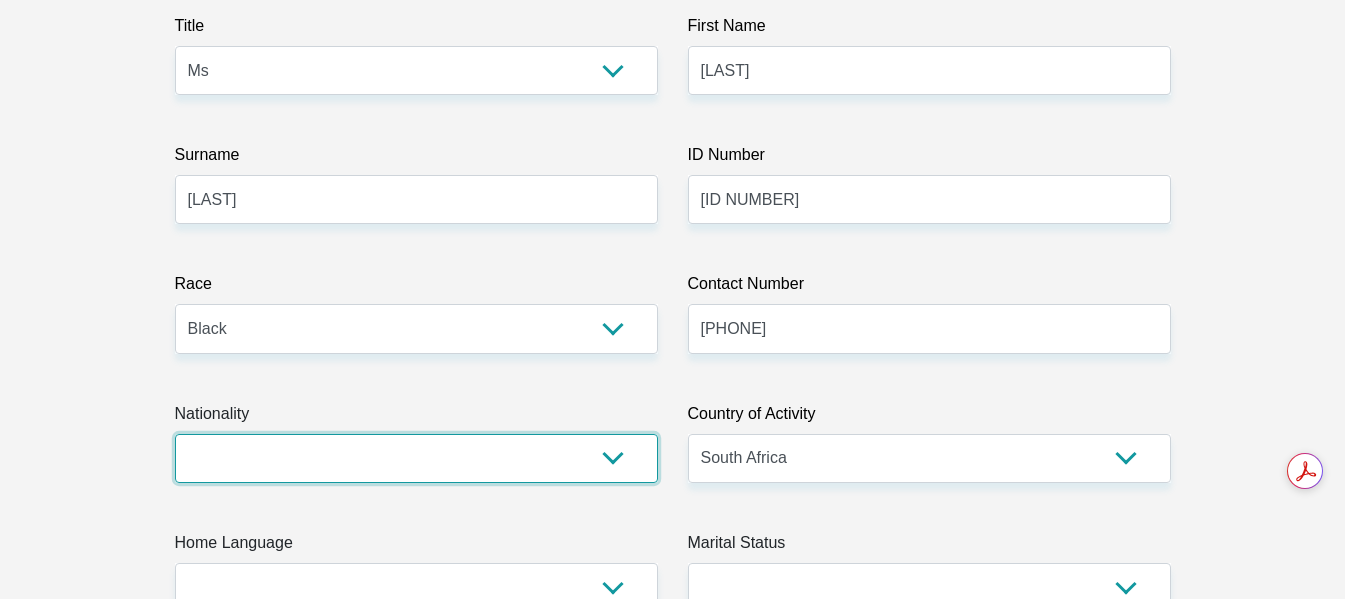 click on "South Africa
Afghanistan
Aland Islands
Albania
Algeria
America Samoa
American Virgin Islands
Andorra
Angola
Anguilla
Antarctica
Antigua and Barbuda
Argentina
Armenia
Aruba
Ascension Island
Australia
Austria
Azerbaijan
Bahamas
Bahrain
Bangladesh
Barbados
Chad" at bounding box center (416, 458) 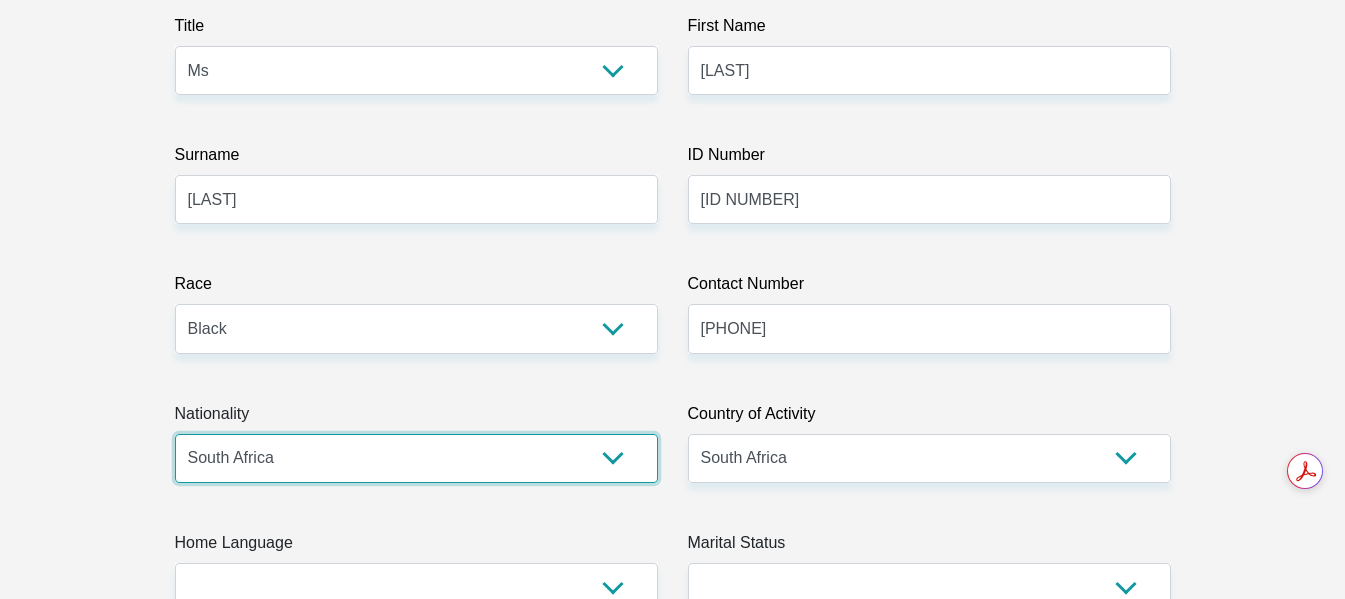 click on "South Africa
Afghanistan
Aland Islands
Albania
Algeria
America Samoa
American Virgin Islands
Andorra
Angola
Anguilla
Antarctica
Antigua and Barbuda
Argentina
Armenia
Aruba
Ascension Island
Australia
Austria
Azerbaijan
Bahamas
Bahrain
Bangladesh
Barbados
Chad" at bounding box center (416, 458) 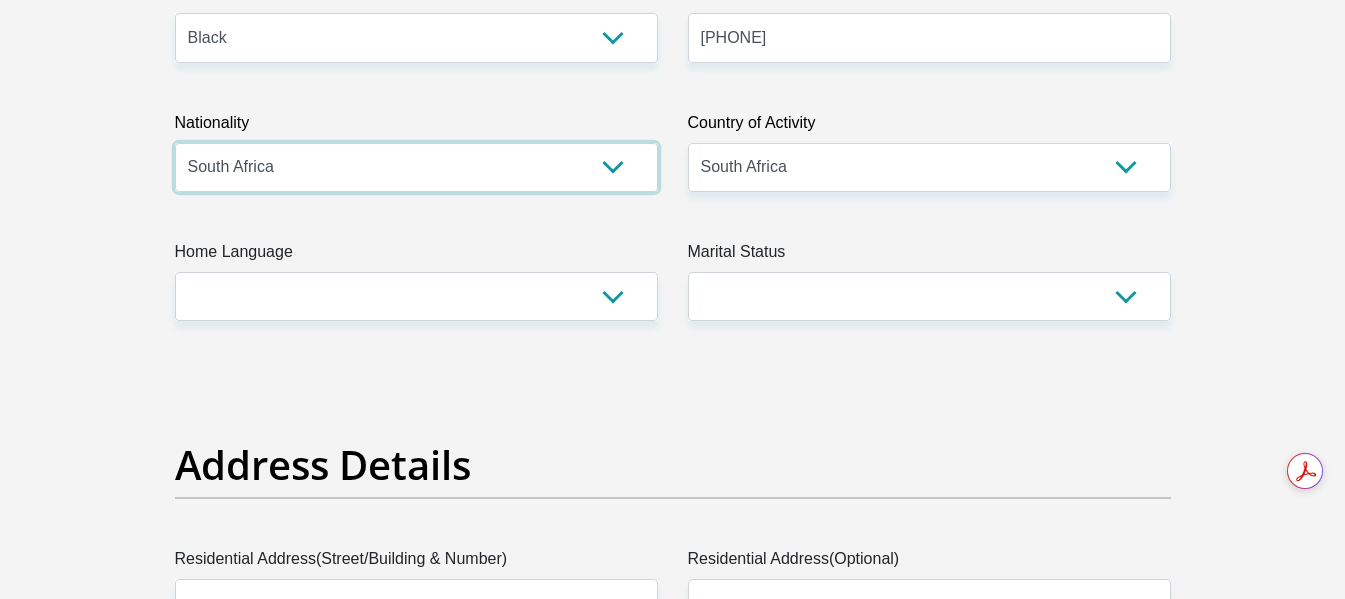 scroll, scrollTop: 600, scrollLeft: 0, axis: vertical 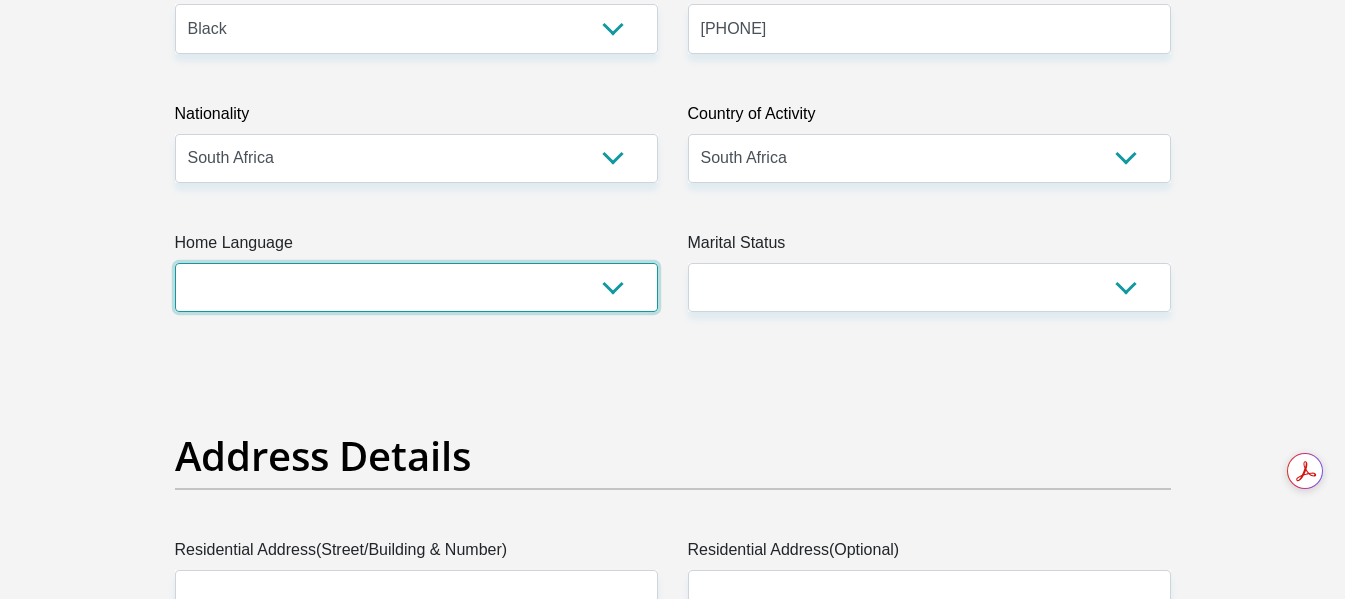 click on "Afrikaans
English
Sepedi
South Ndebele
Southern Sotho
Swati
Tsonga
Tswana
Venda
Xhosa
Zulu
Other" at bounding box center [416, 287] 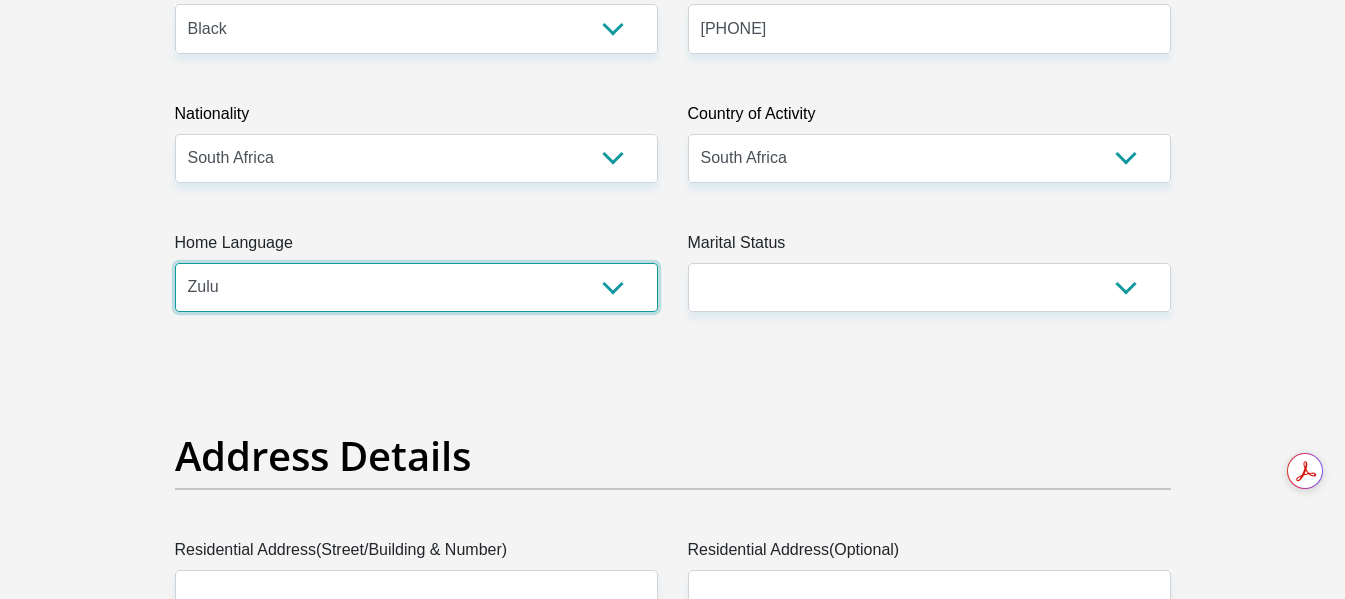 click on "Afrikaans
English
Sepedi
South Ndebele
Southern Sotho
Swati
Tsonga
Tswana
Venda
Xhosa
Zulu
Other" at bounding box center [416, 287] 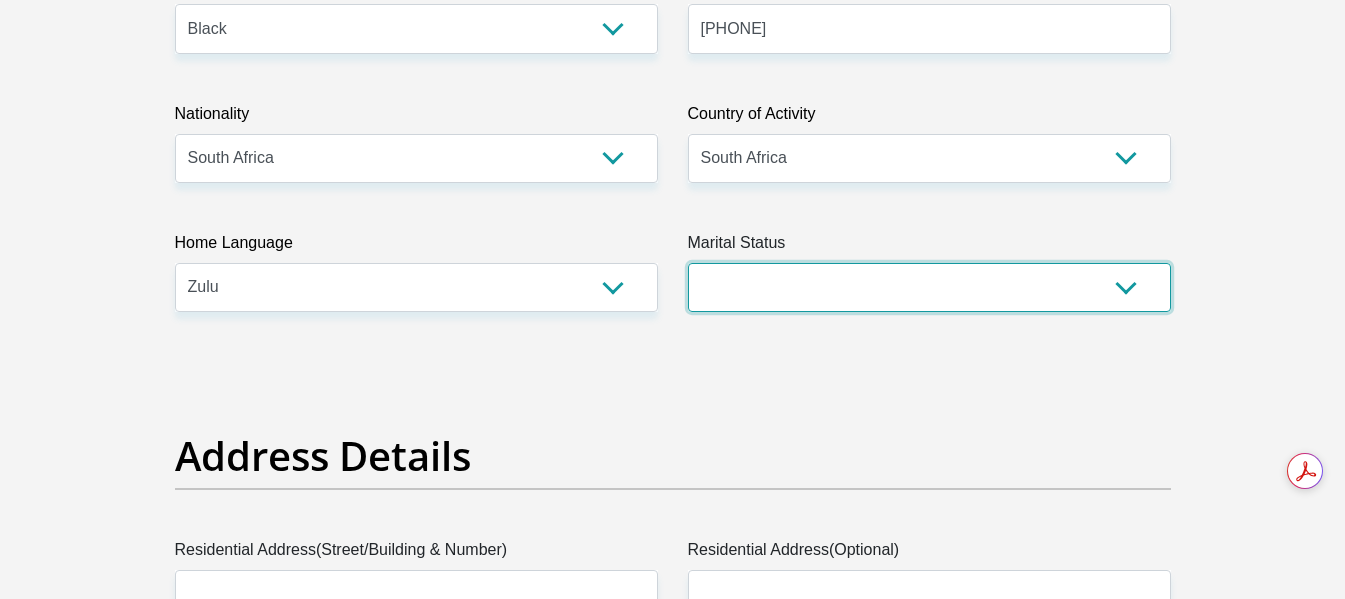 click on "Married ANC
Single
Divorced
Widowed
Married COP or Customary Law" at bounding box center (929, 287) 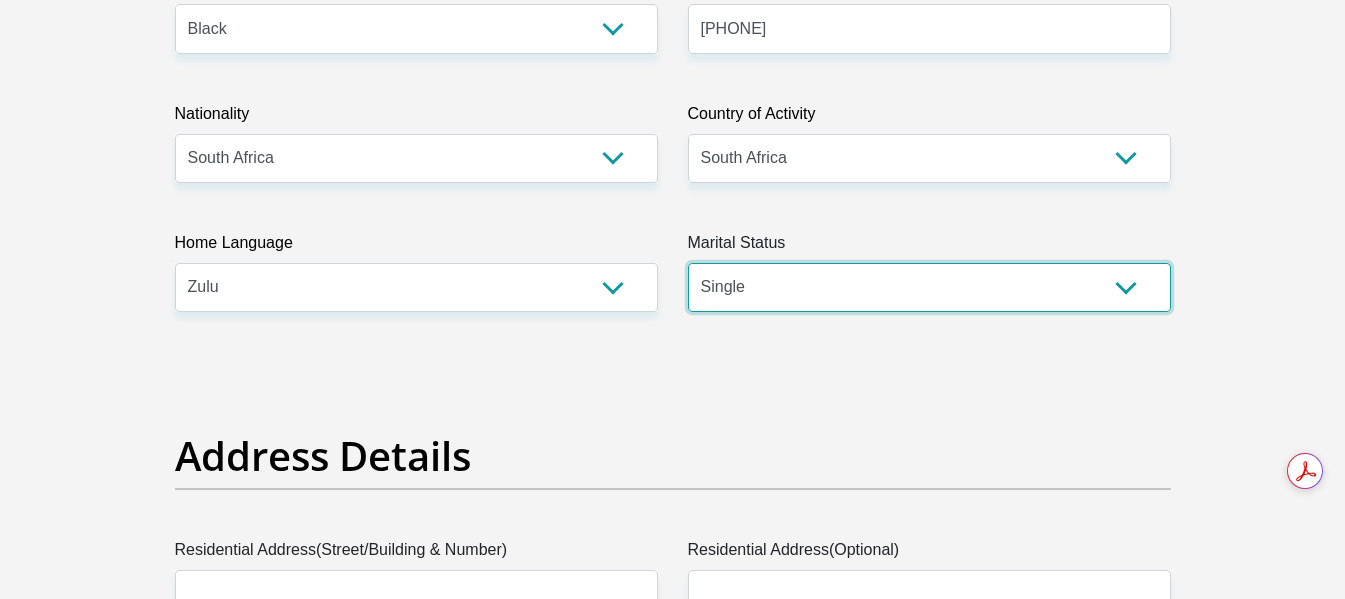 click on "Married ANC
Single
Divorced
Widowed
Married COP or Customary Law" at bounding box center (929, 287) 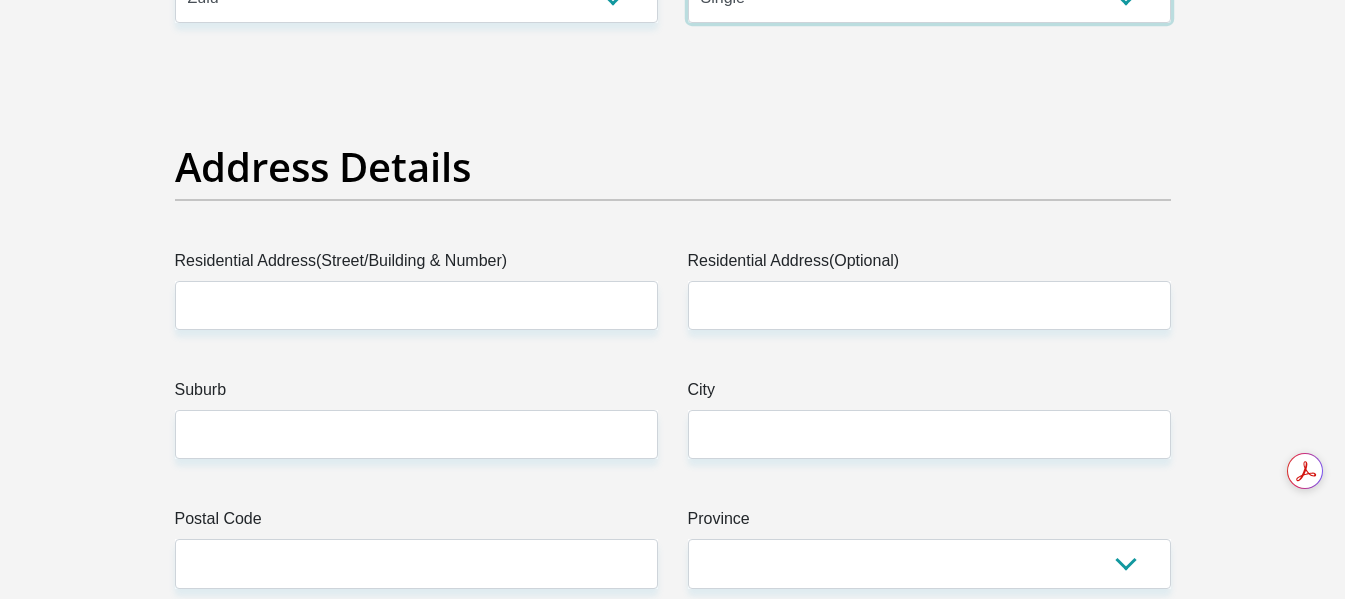 scroll, scrollTop: 900, scrollLeft: 0, axis: vertical 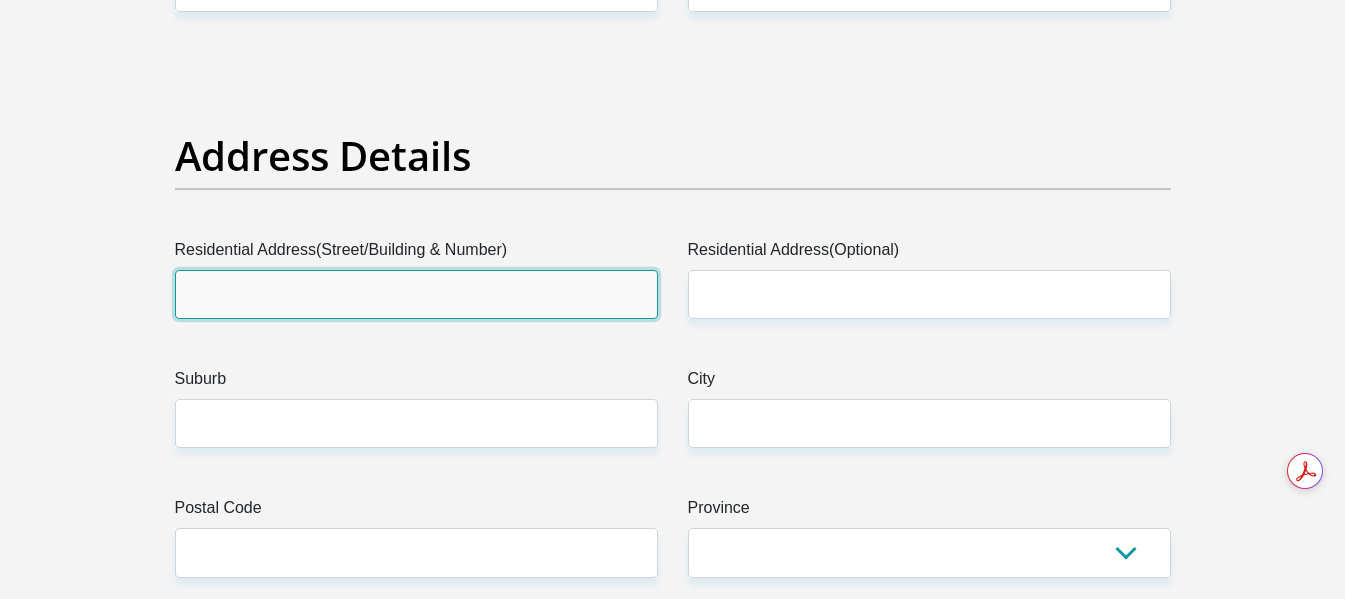 click on "Residential Address(Street/Building & Number)" at bounding box center [416, 294] 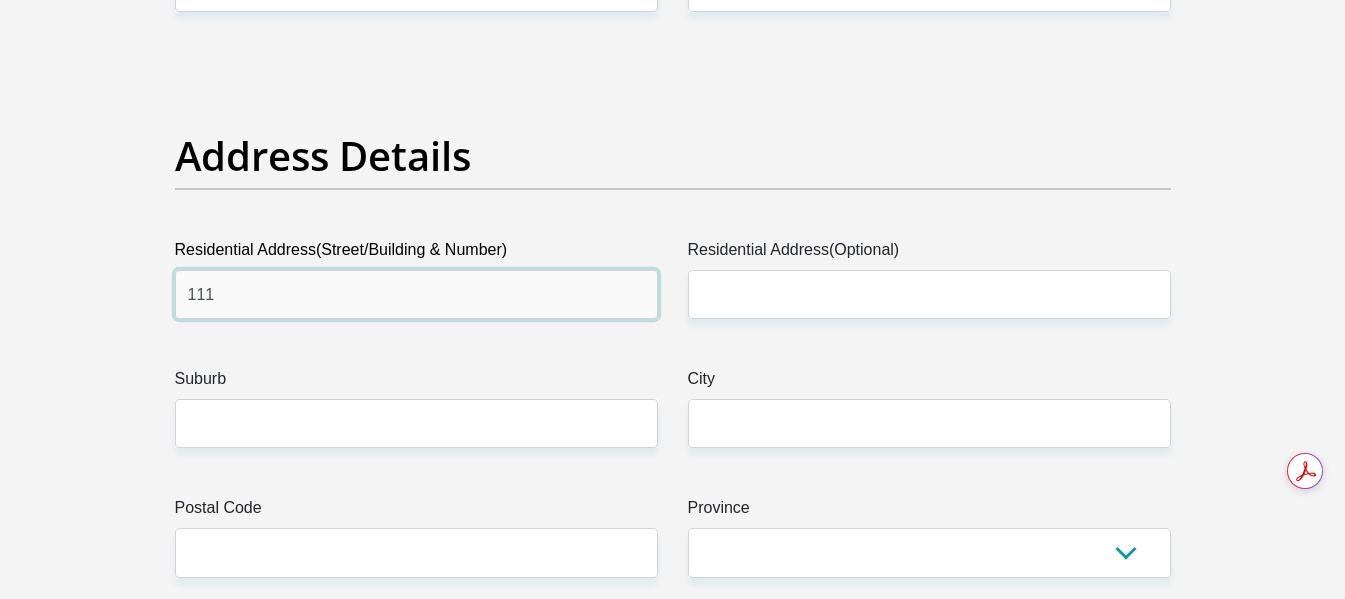 type on "[NUMBER] [STREET]" 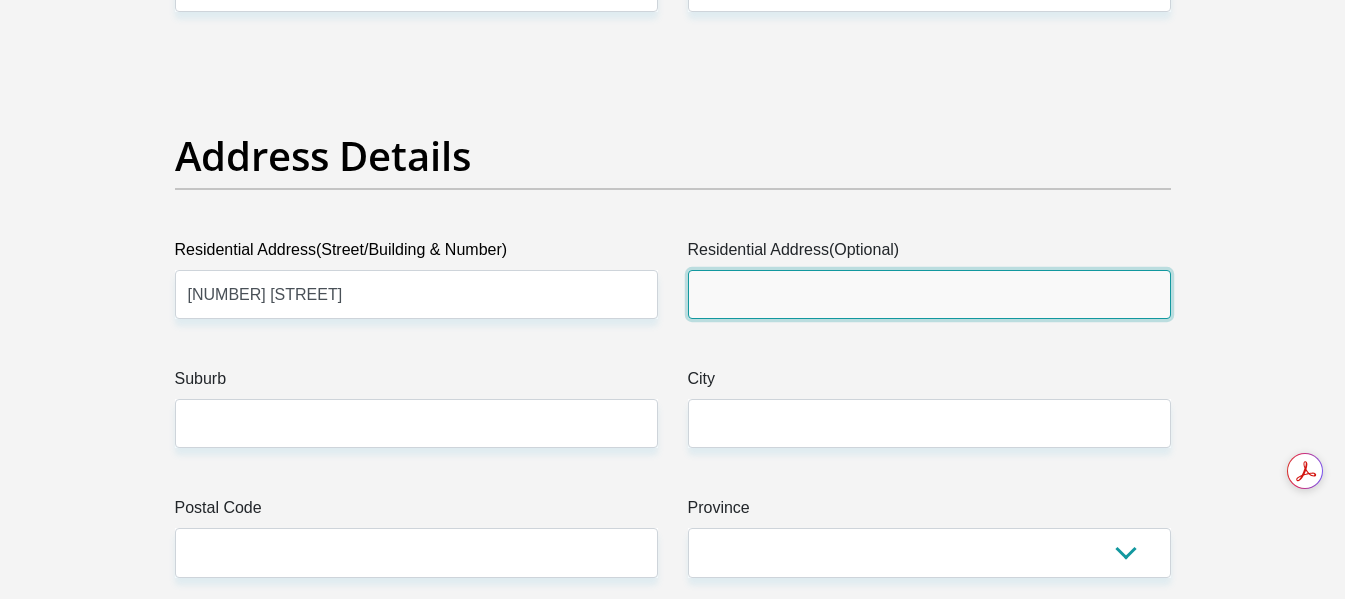 click on "Residential Address(Optional)" at bounding box center (929, 294) 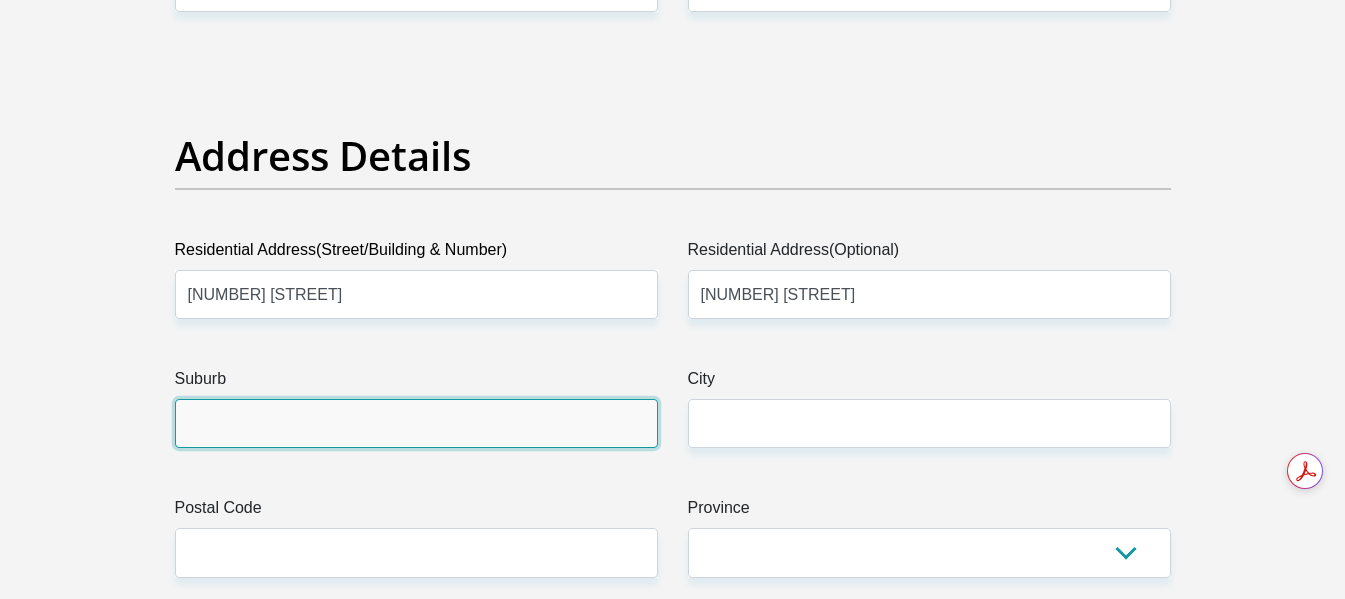 click on "Suburb" at bounding box center (416, 423) 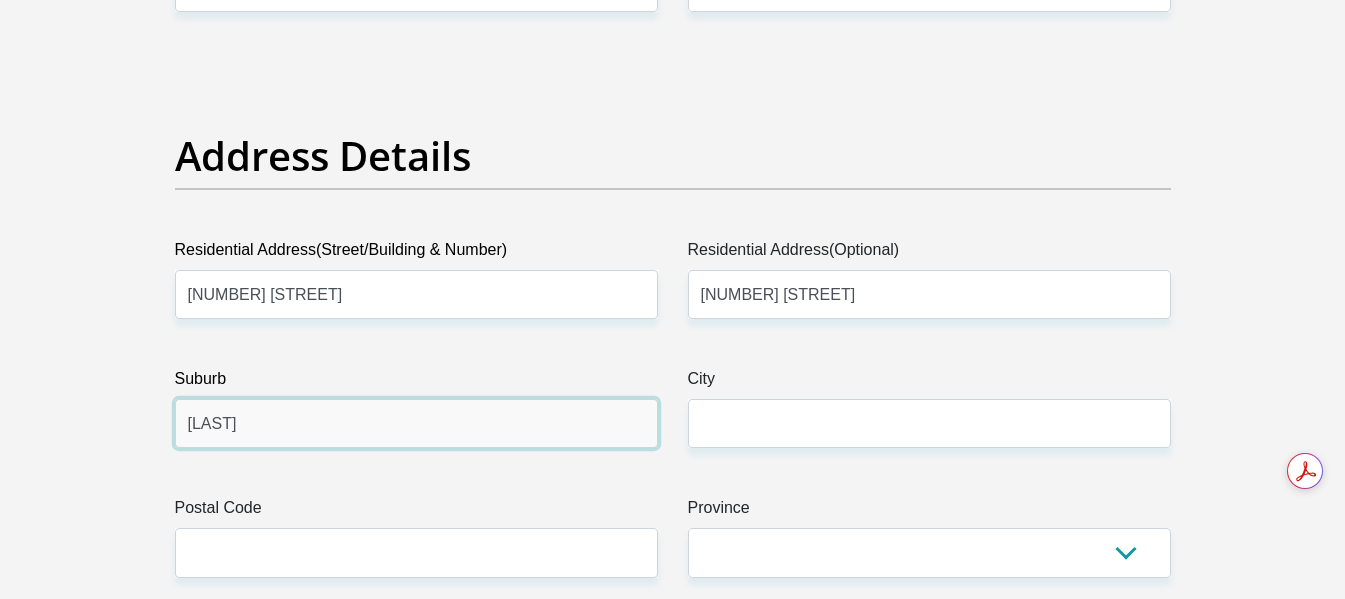 type on "[LAST]" 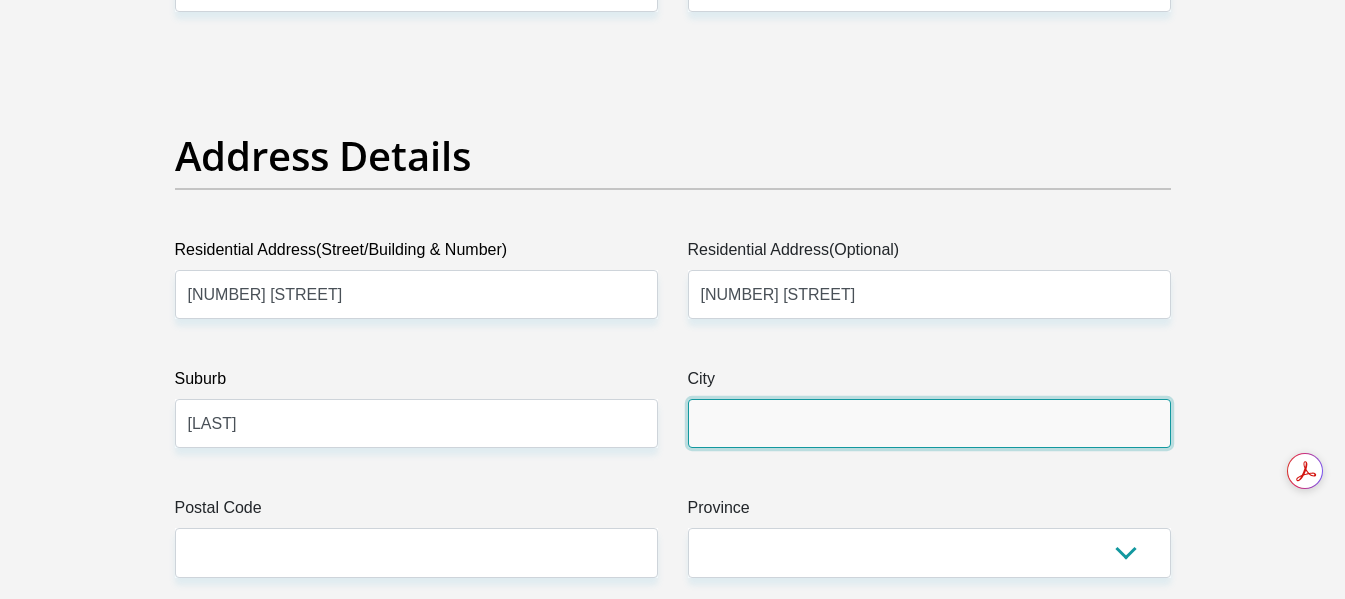 click on "City" at bounding box center (929, 423) 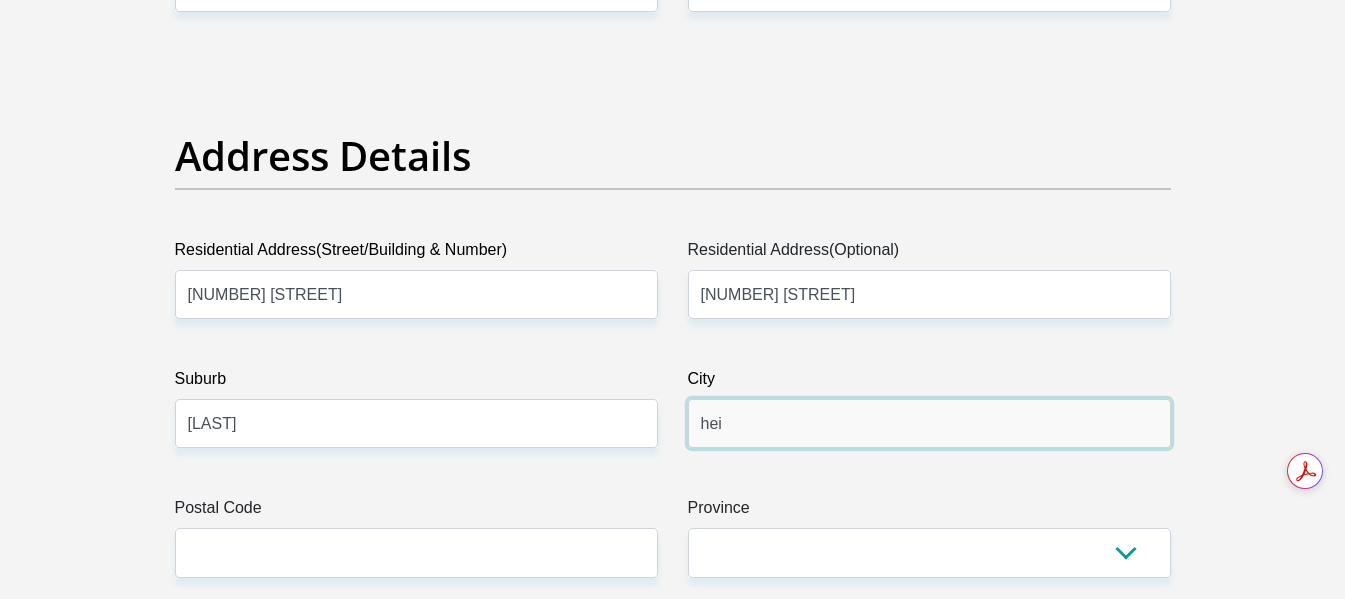 type on "[CITY]" 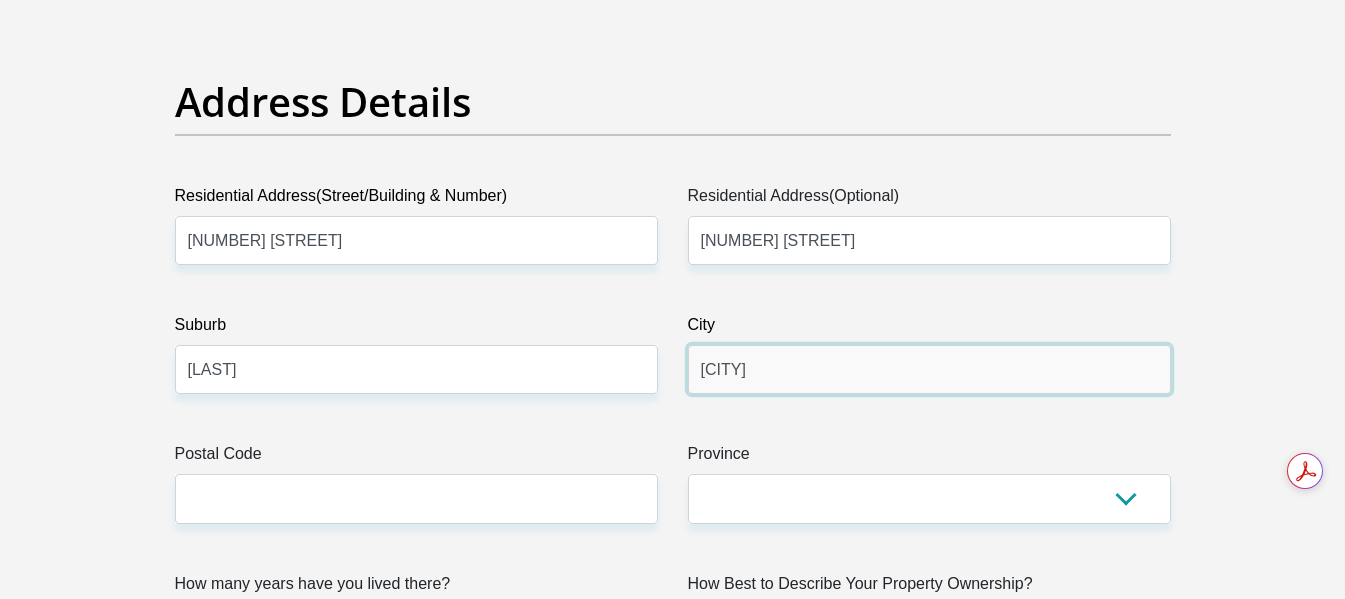 scroll, scrollTop: 1000, scrollLeft: 0, axis: vertical 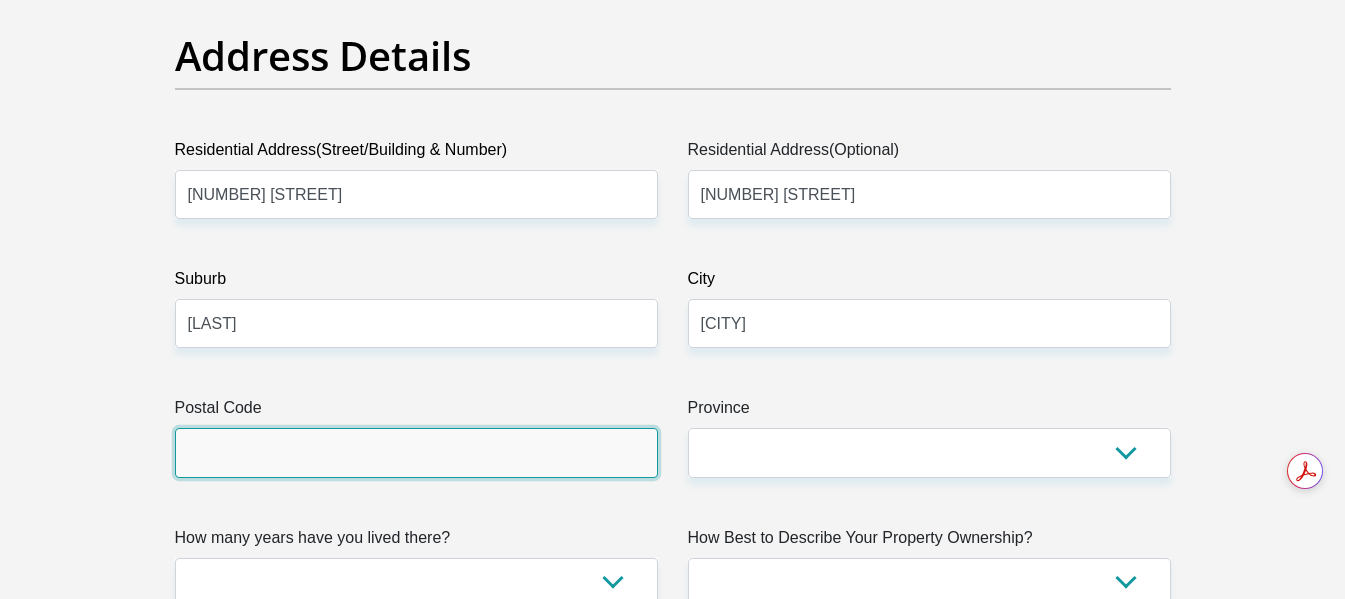 click on "Postal Code" at bounding box center [416, 452] 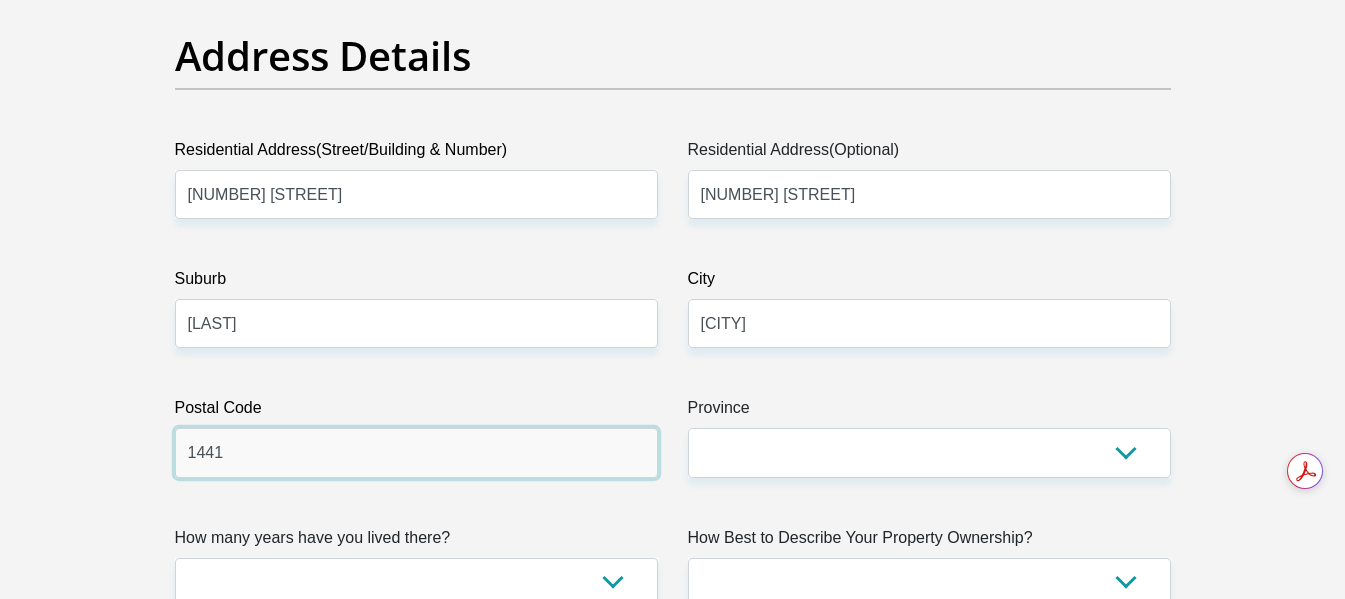 type on "1441" 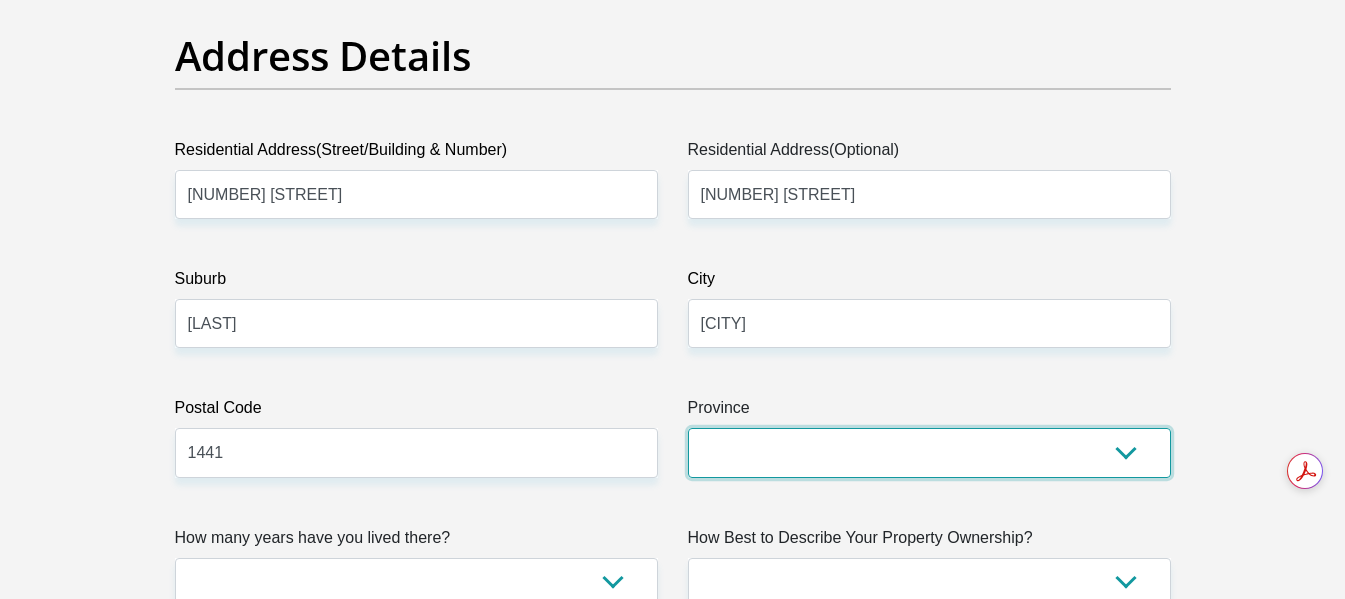 click on "Eastern Cape
Free State
Gauteng
KwaZulu-Natal
Limpopo
Mpumalanga
Northern Cape
North West
Western Cape" at bounding box center (929, 452) 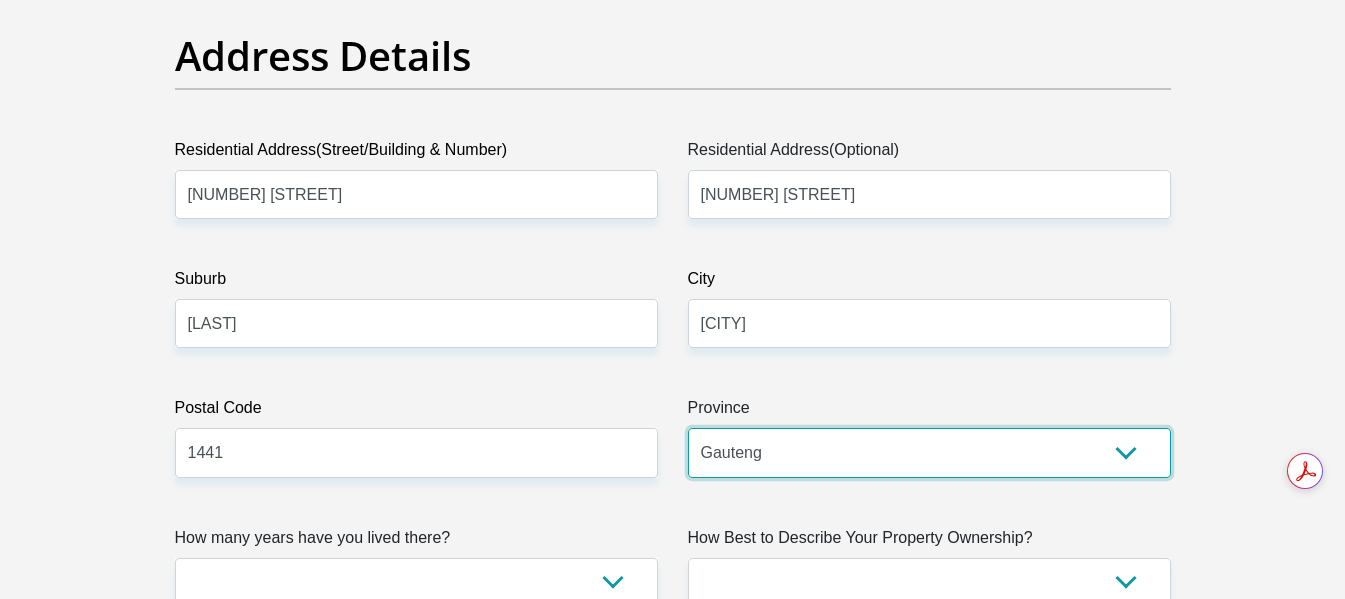 click on "Eastern Cape
Free State
Gauteng
KwaZulu-Natal
Limpopo
Mpumalanga
Northern Cape
North West
Western Cape" at bounding box center (929, 452) 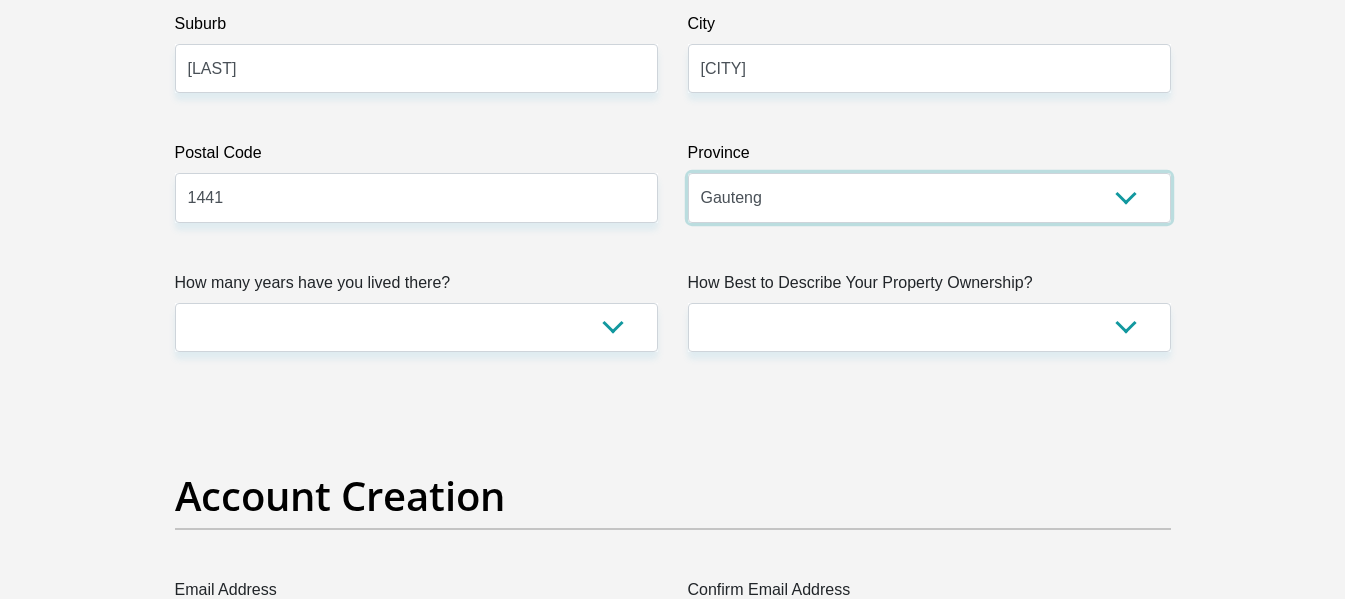 scroll, scrollTop: 1400, scrollLeft: 0, axis: vertical 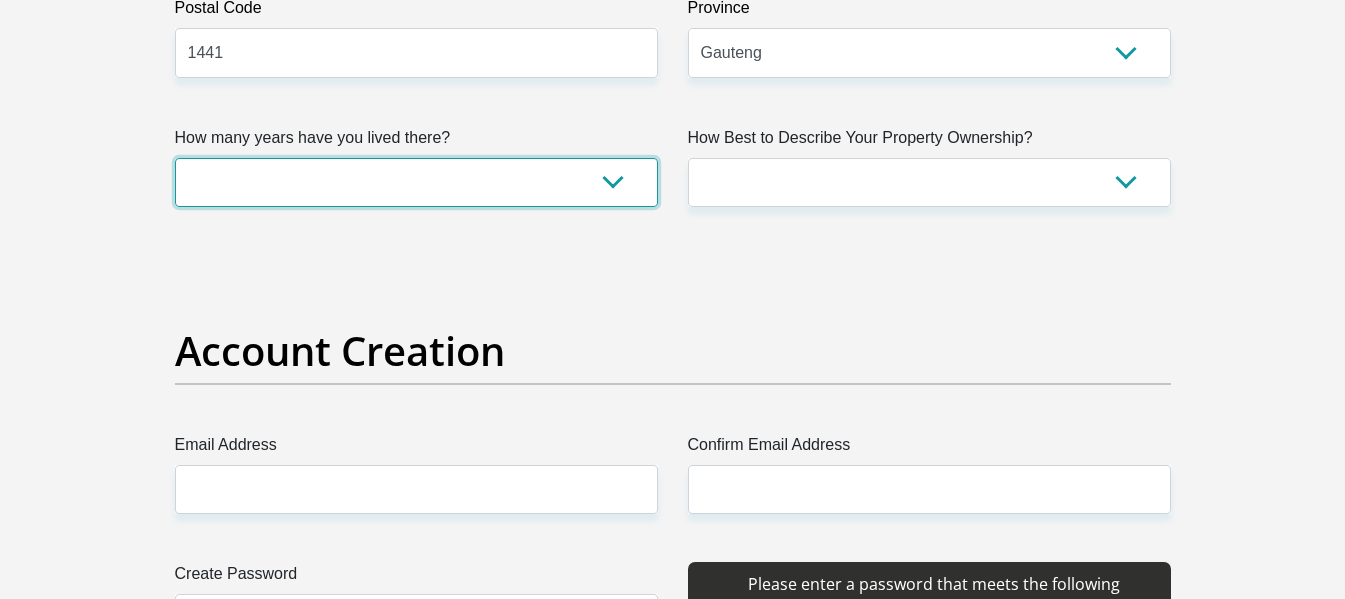 click on "less than 1 year
1-3 years
3-5 years
5+ years" at bounding box center [416, 182] 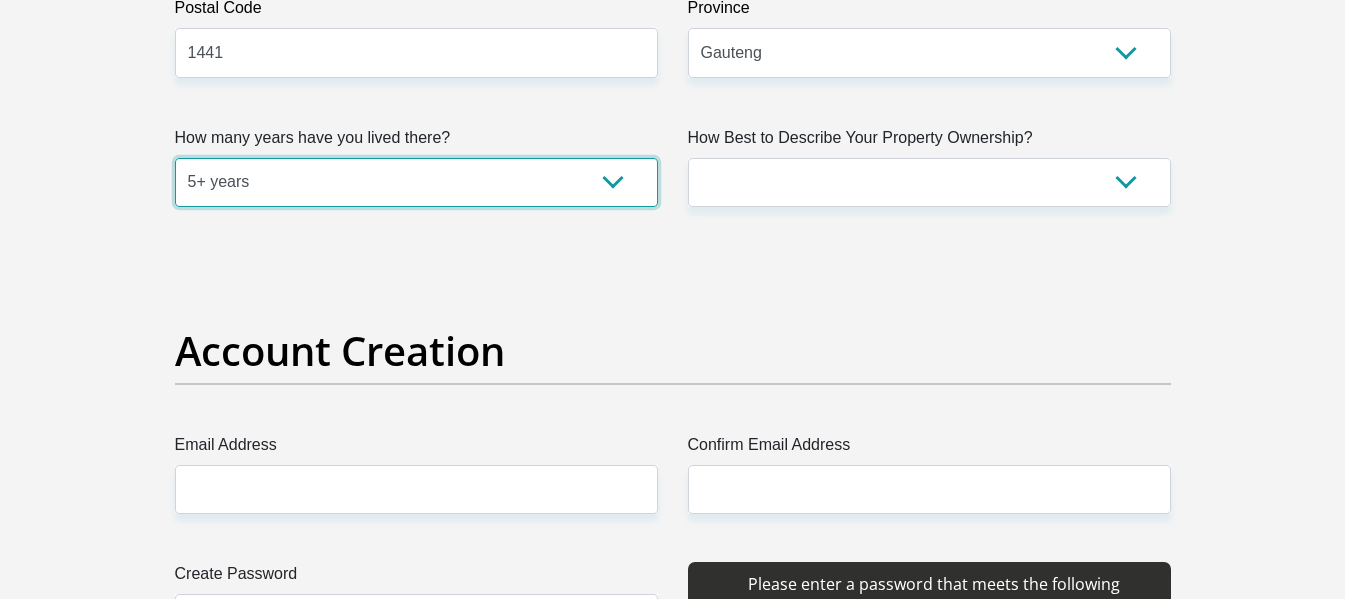 click on "less than 1 year
1-3 years
3-5 years
5+ years" at bounding box center [416, 182] 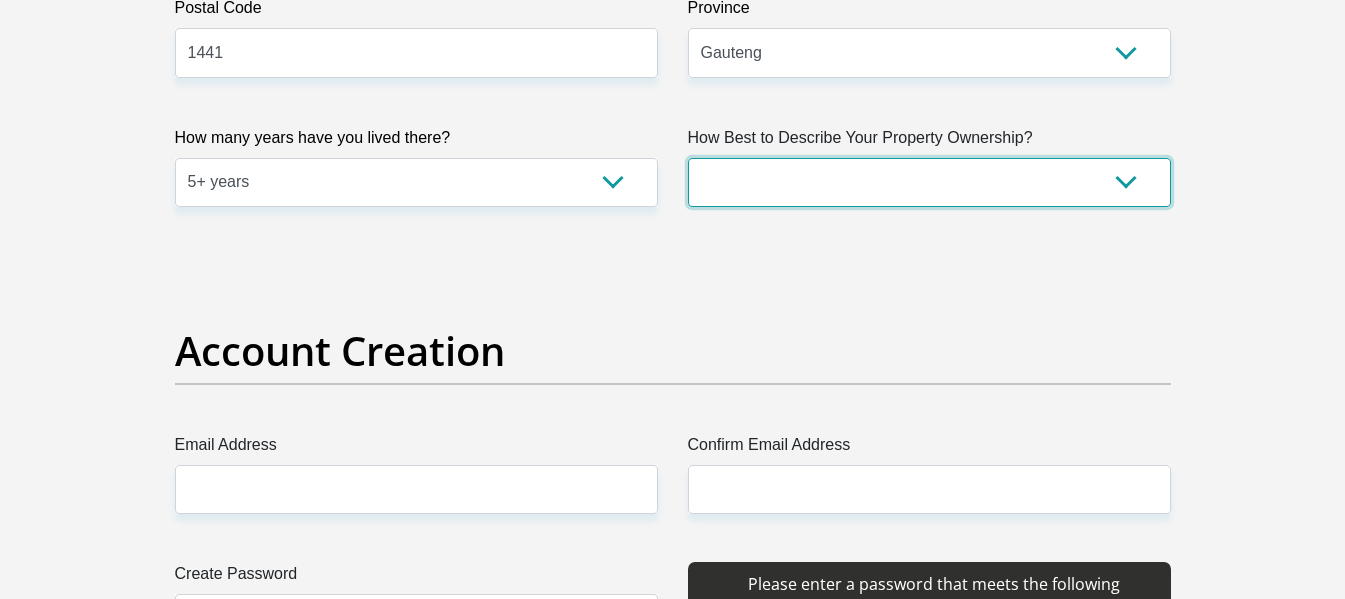 click on "Owned
Rented
Family Owned
Company Dwelling" at bounding box center (929, 182) 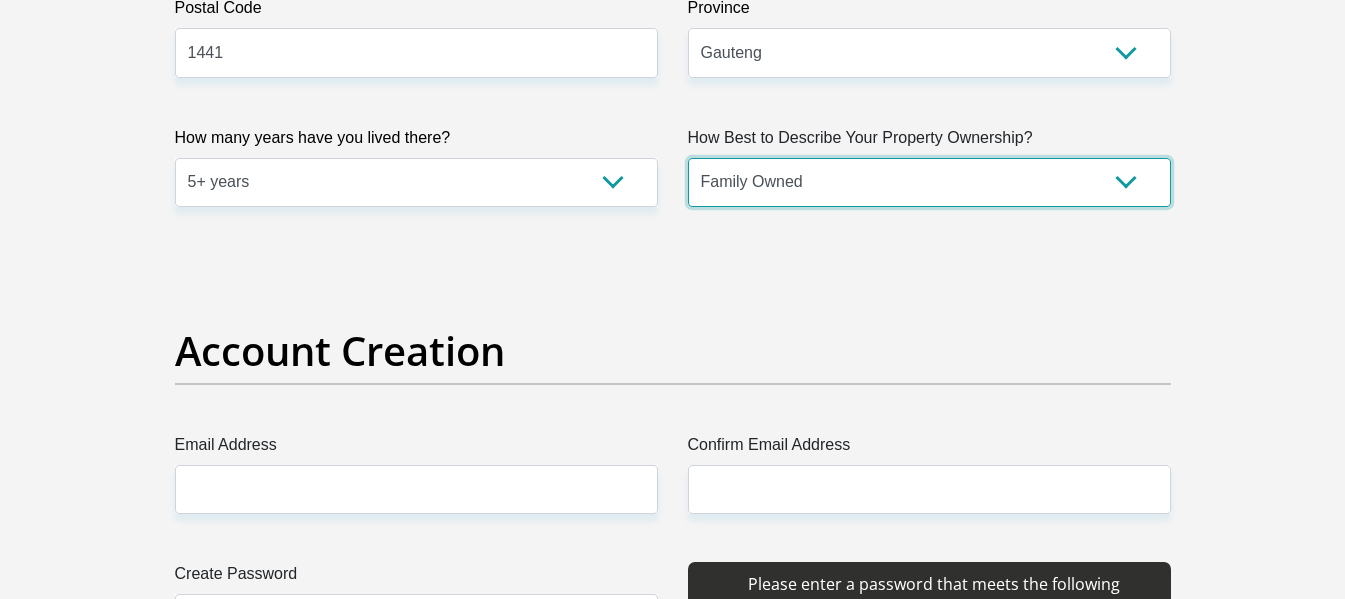 click on "Owned
Rented
Family Owned
Company Dwelling" at bounding box center (929, 182) 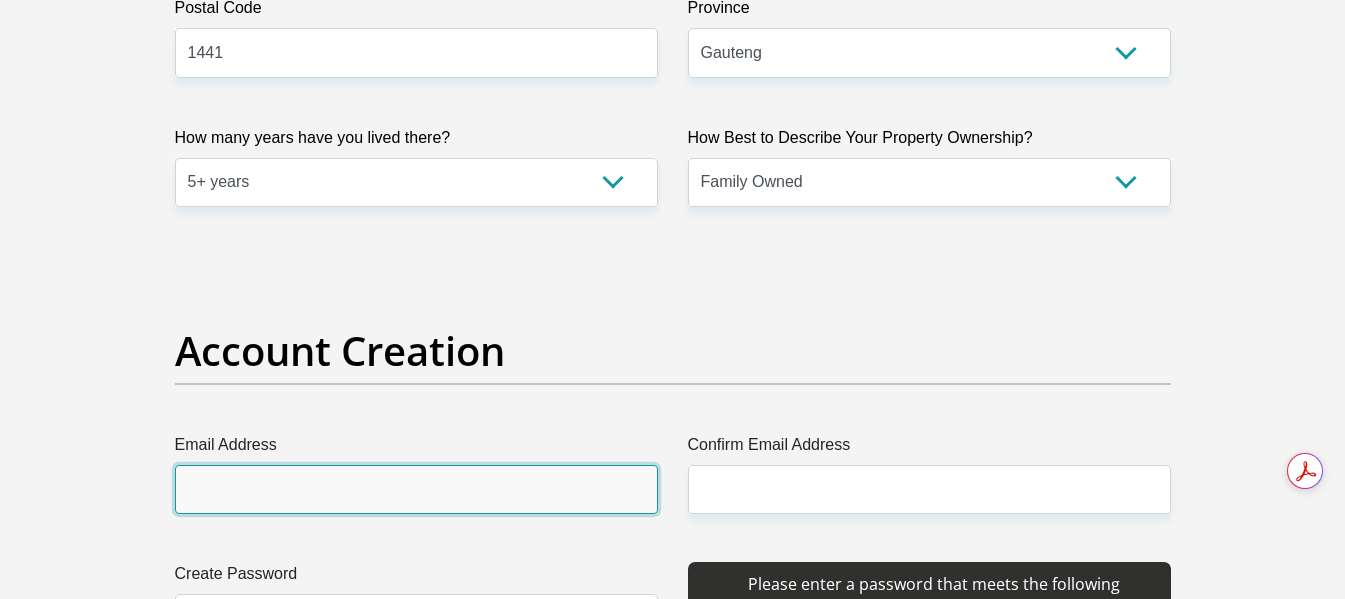 click on "Email Address" at bounding box center [416, 489] 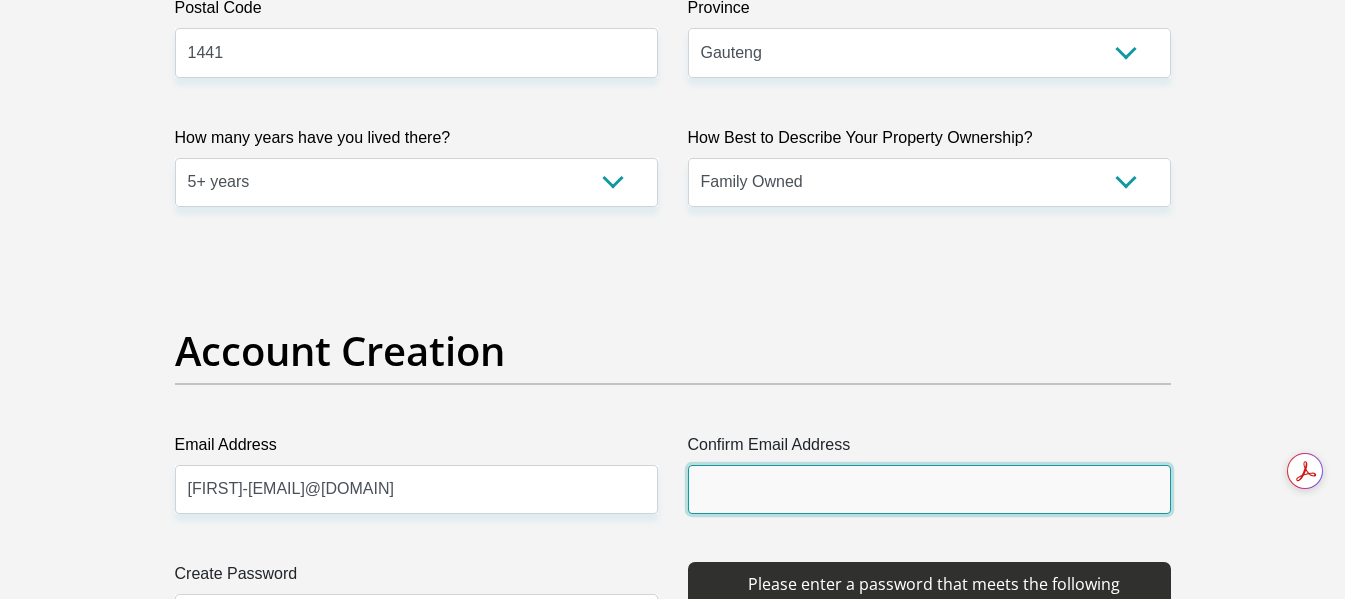 click on "Confirm Email Address" at bounding box center [929, 489] 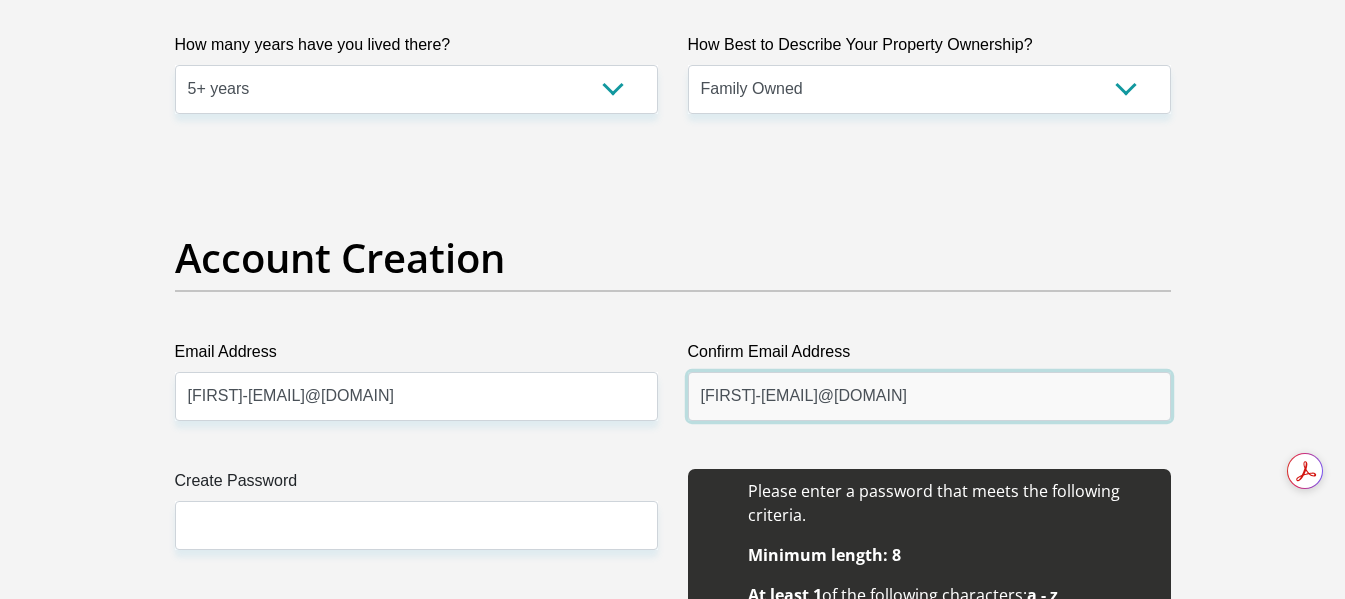 scroll, scrollTop: 1600, scrollLeft: 0, axis: vertical 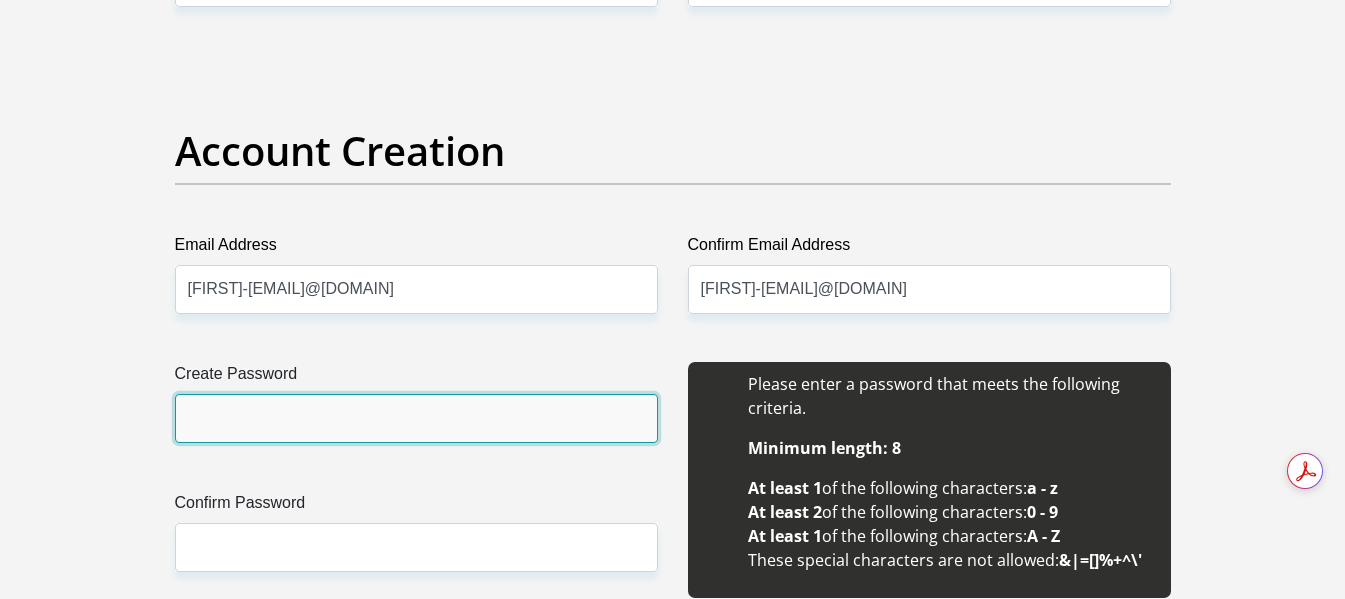 click on "Create Password" at bounding box center [416, 418] 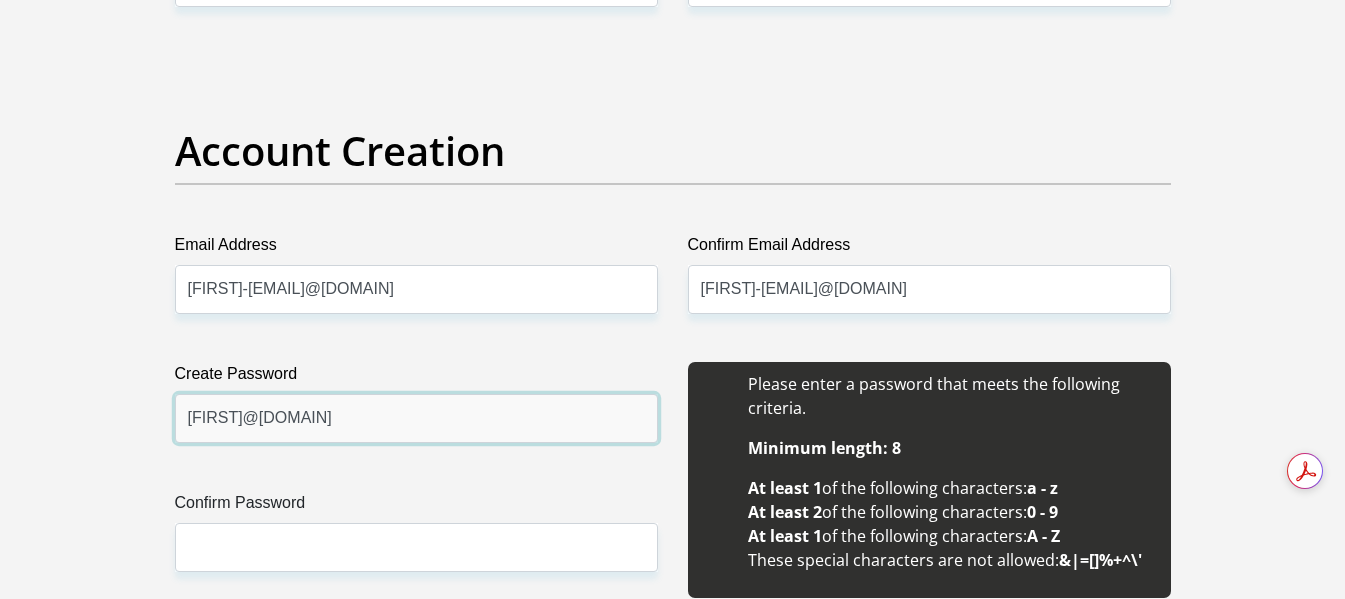 type on "[FIRST]@[DOMAIN]" 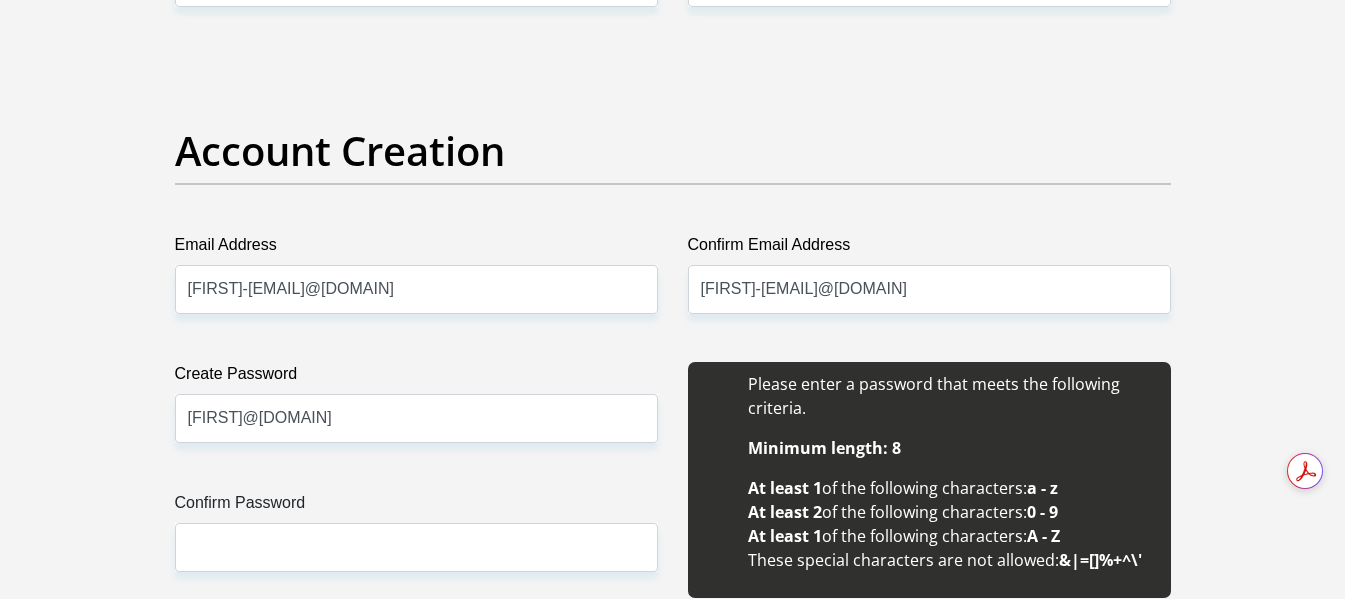 click on "Create Password
[FIRST]@[DOMAIN]
Please input valid password
Confirm Password" at bounding box center [416, 491] 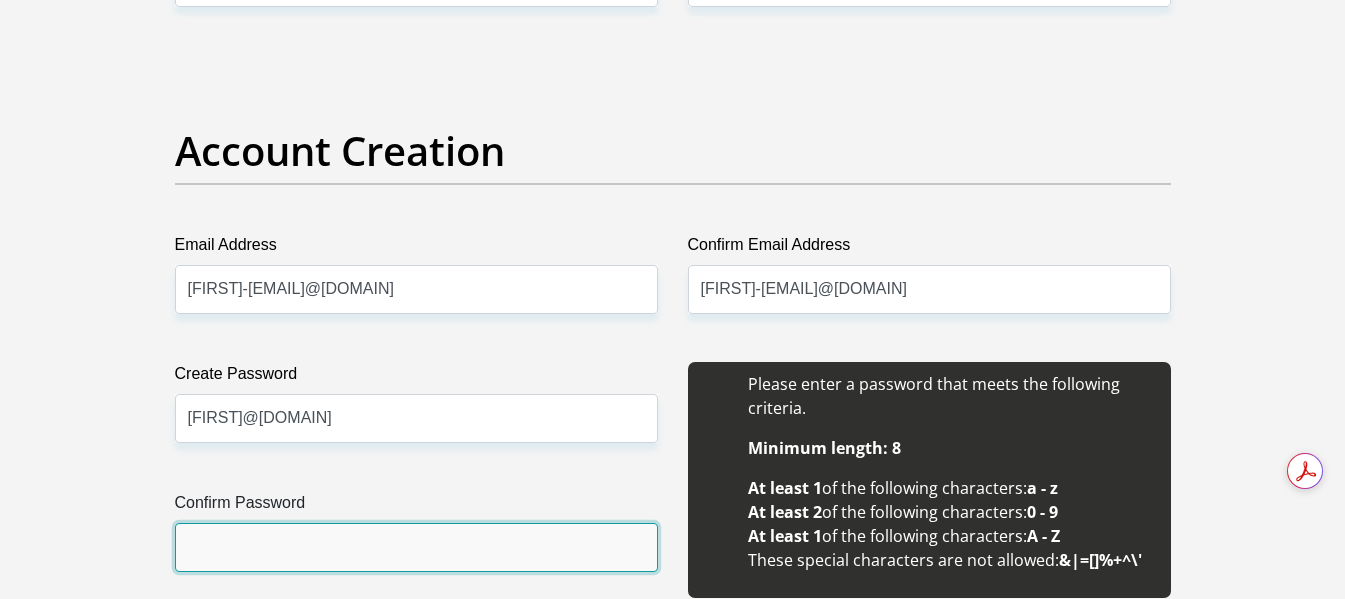 click on "Confirm Password" at bounding box center [416, 547] 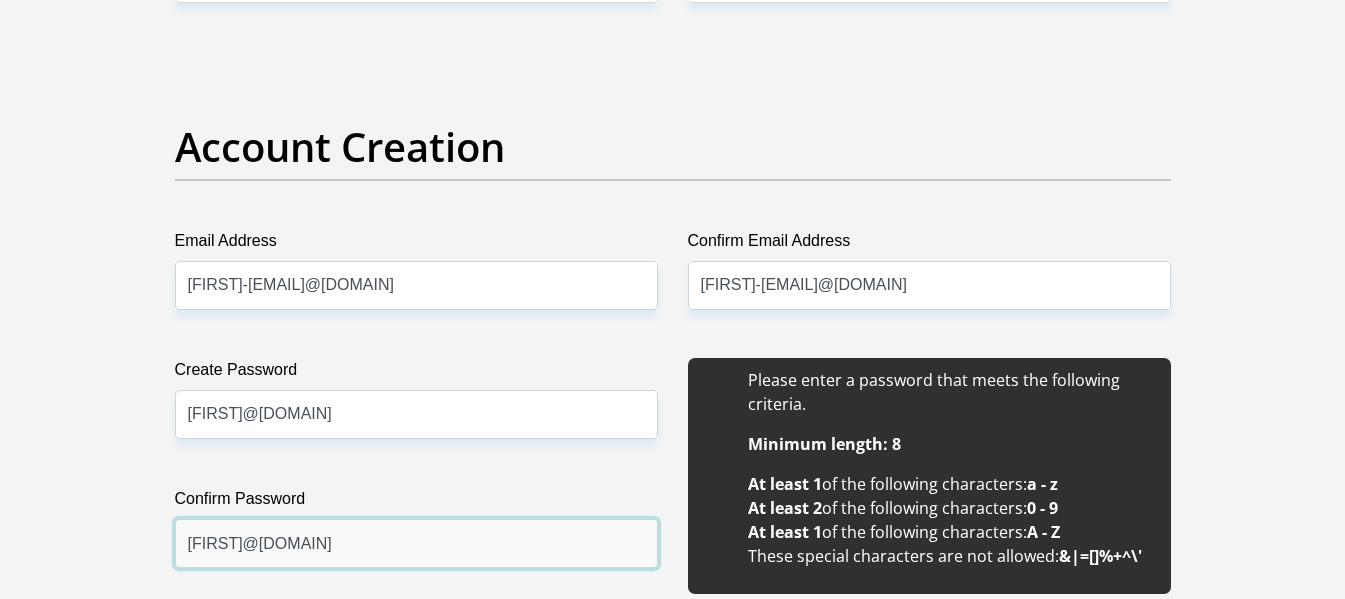 scroll, scrollTop: 1600, scrollLeft: 0, axis: vertical 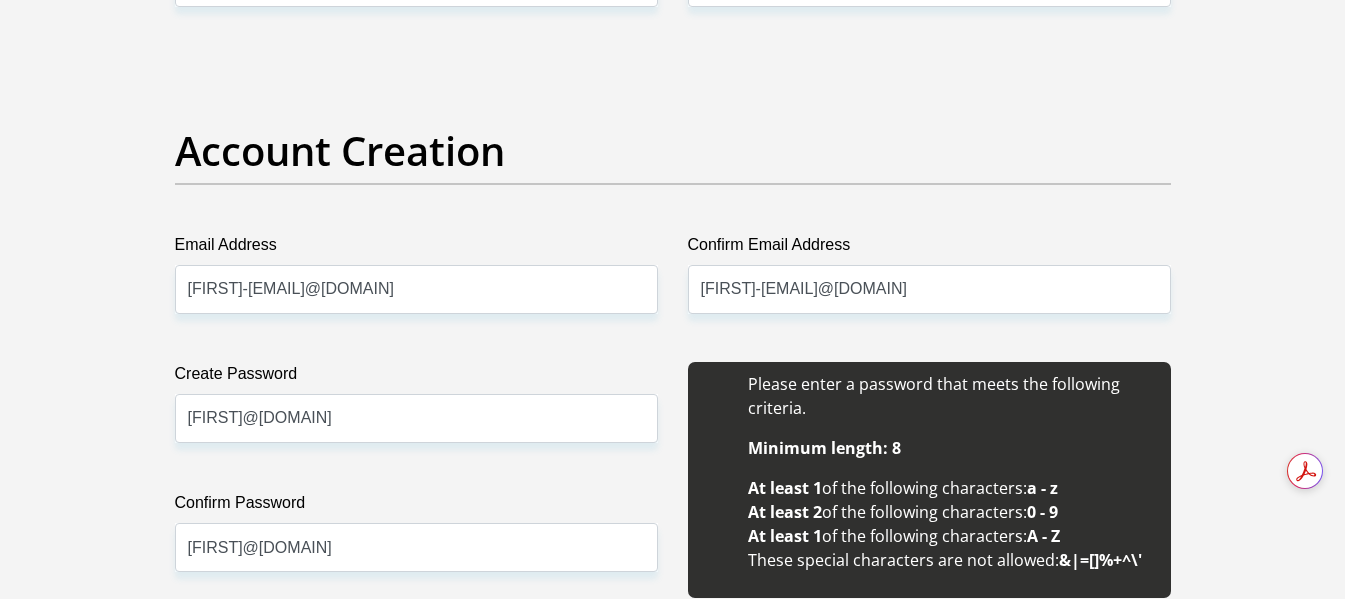 click on "Title
Mr
Ms
Mrs
Dr
Other
First Name
[FIRST]
Surname
[LAST]
ID Number
[ID NUMBER]
Please input valid ID number
Race
Black
Coloured
Indian
White
Other
Contact Number
[PHONE]
Please input valid contact number
Nationality
South Africa
Afghanistan
Aland Islands  Albania  Algeria" at bounding box center [673, 1967] 